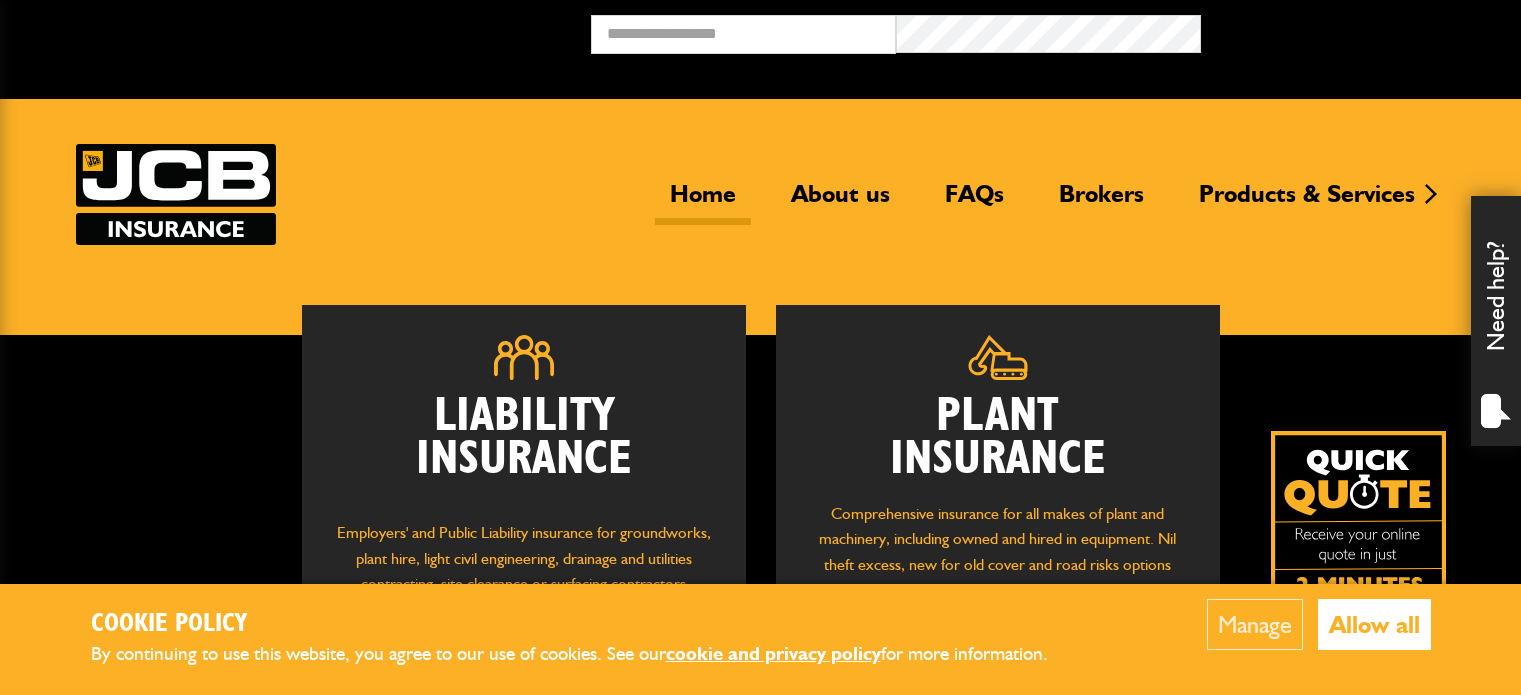 scroll, scrollTop: 0, scrollLeft: 0, axis: both 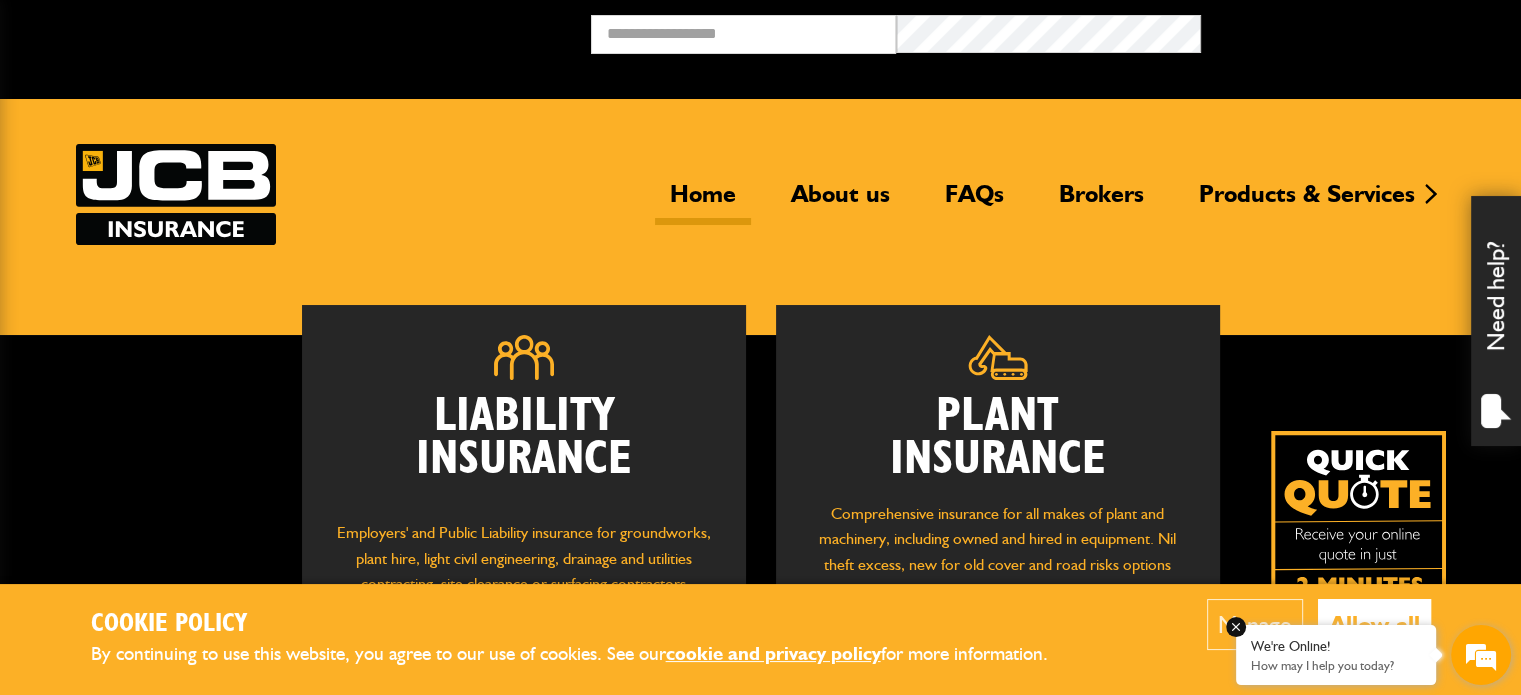 click at bounding box center (1236, 627) 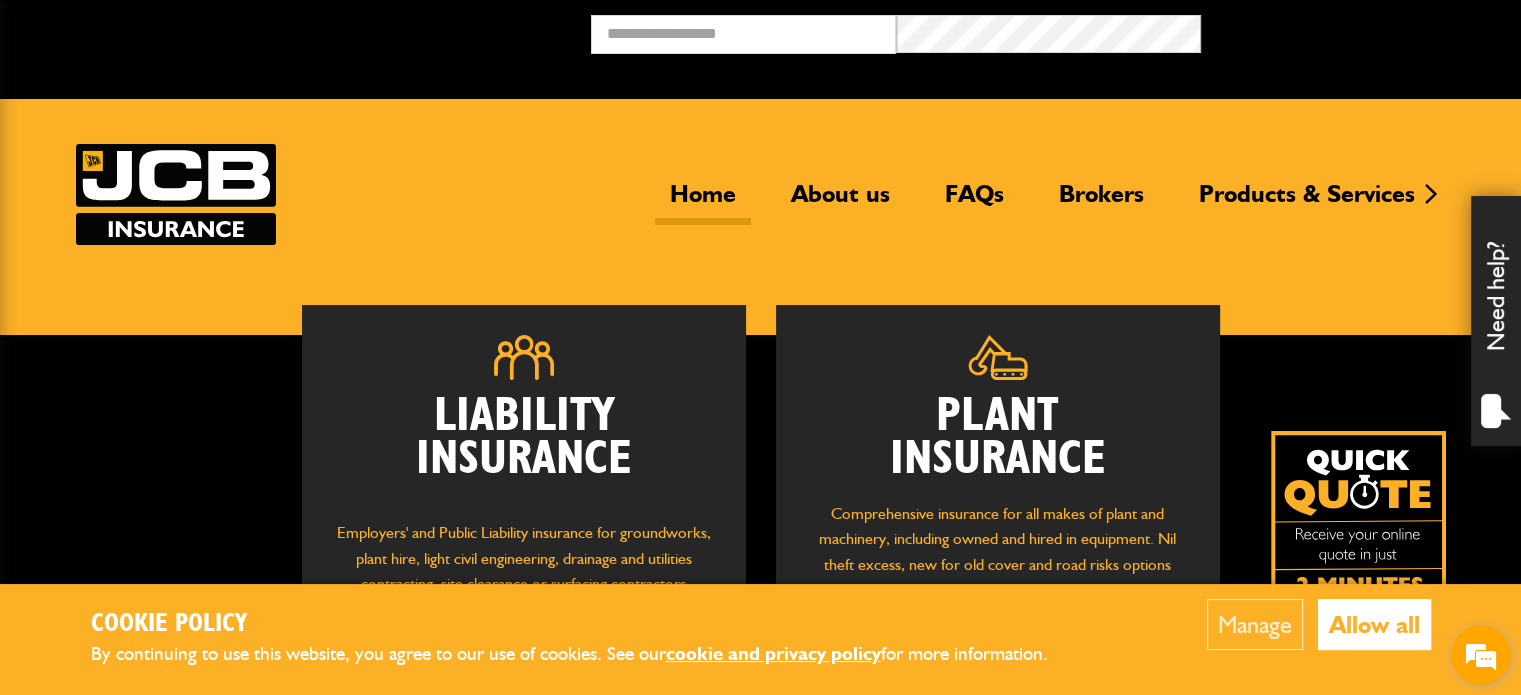 click on "Manage" at bounding box center (1255, 624) 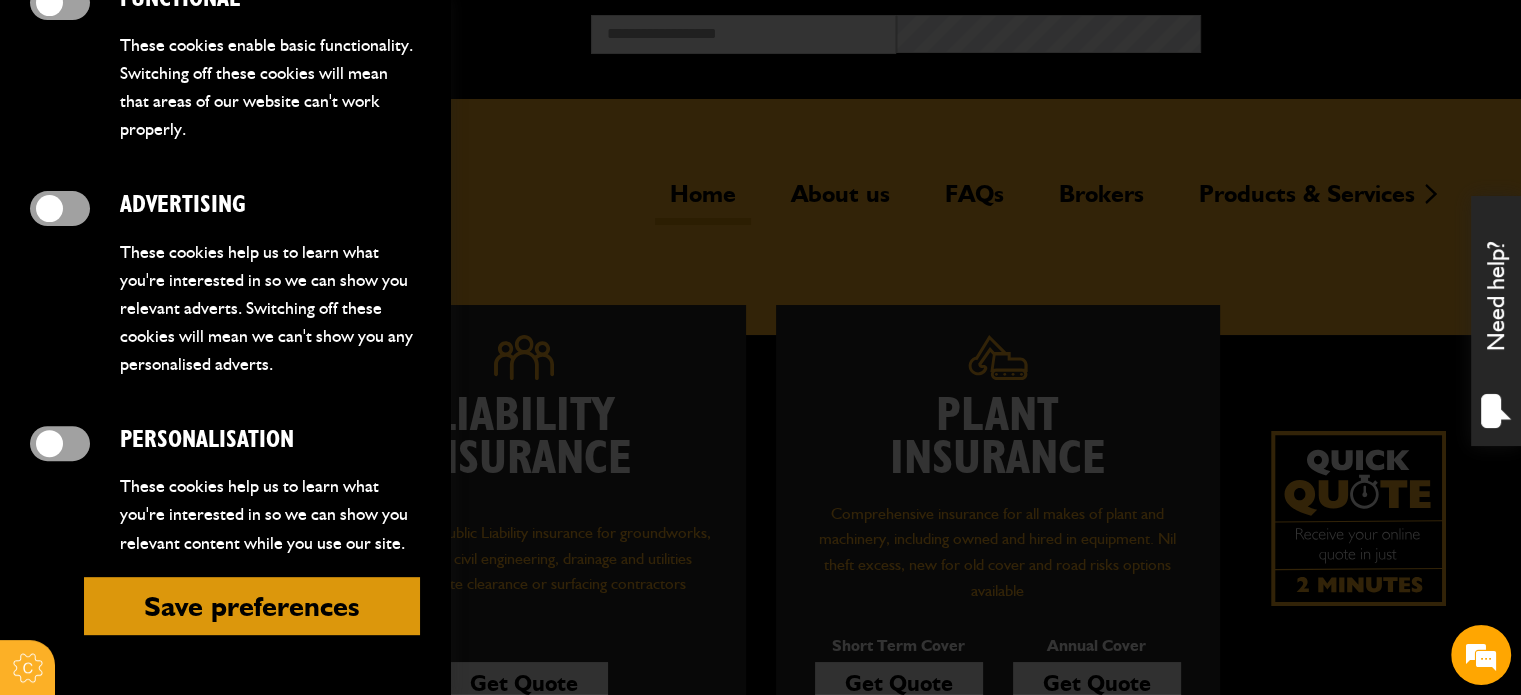 scroll, scrollTop: 780, scrollLeft: 0, axis: vertical 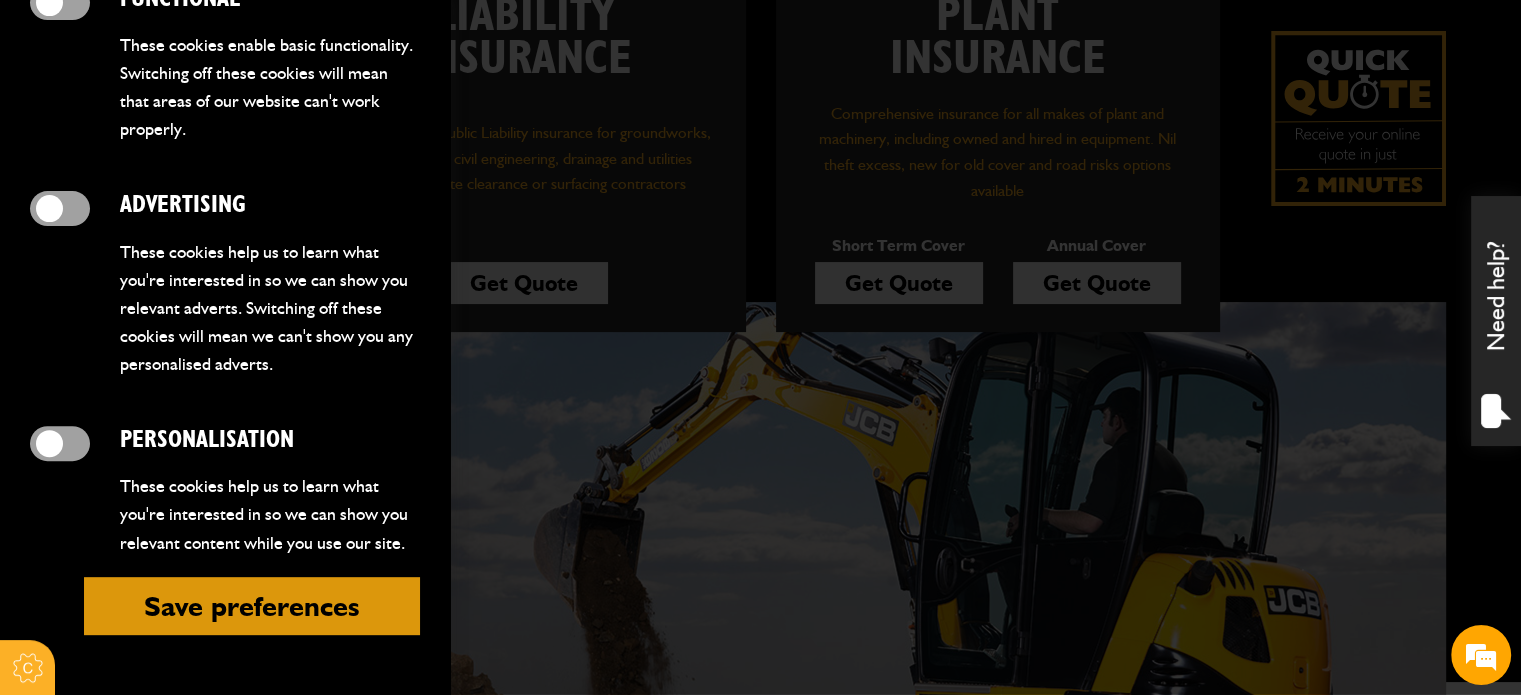 click on "Save preferences" at bounding box center [252, 606] 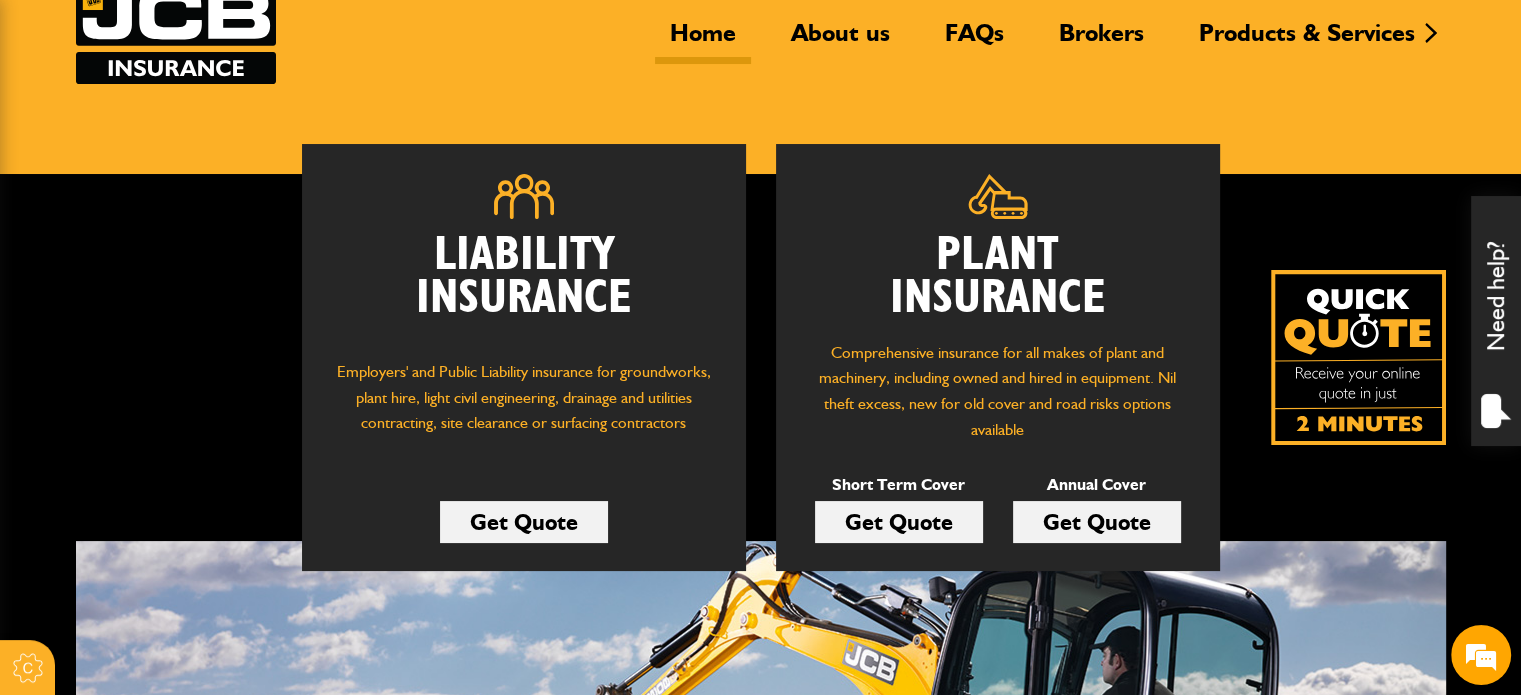 scroll, scrollTop: 100, scrollLeft: 0, axis: vertical 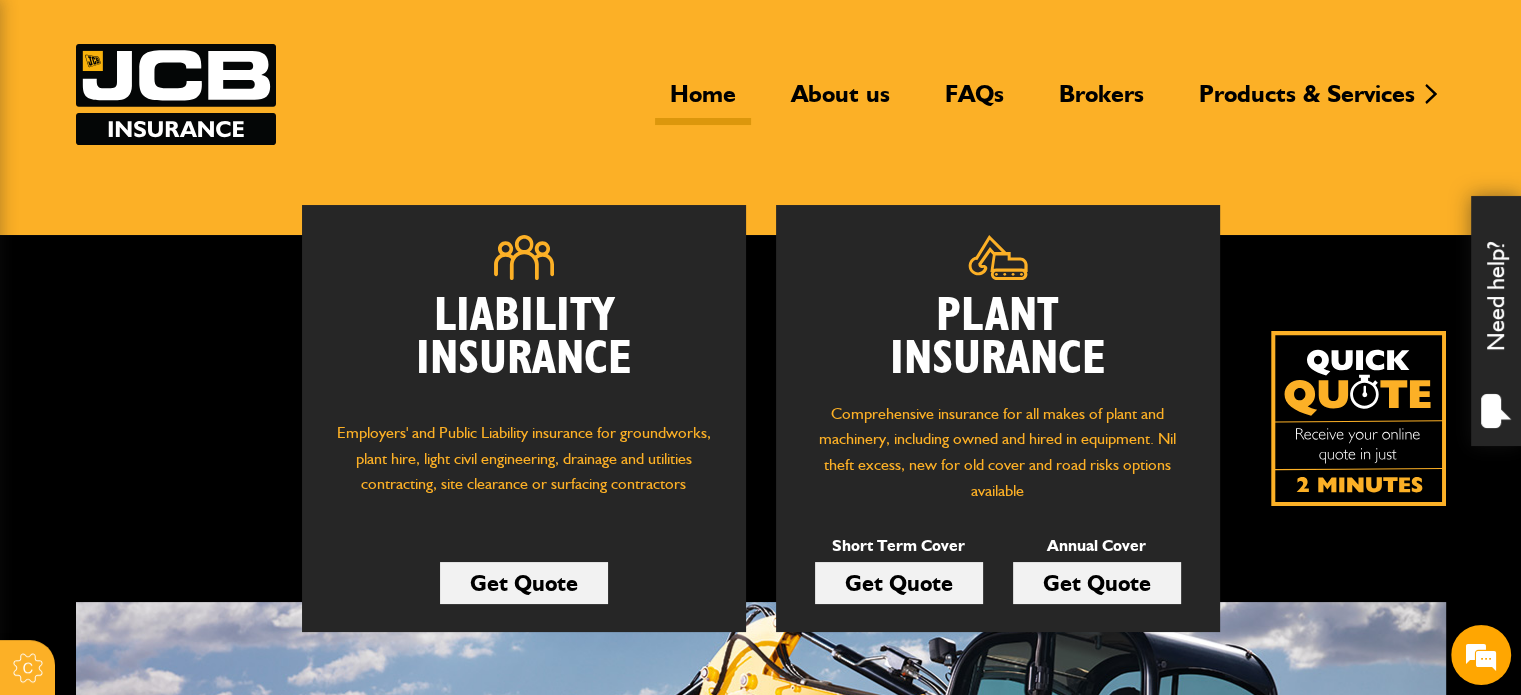 click on "Get Quote" at bounding box center (1097, 583) 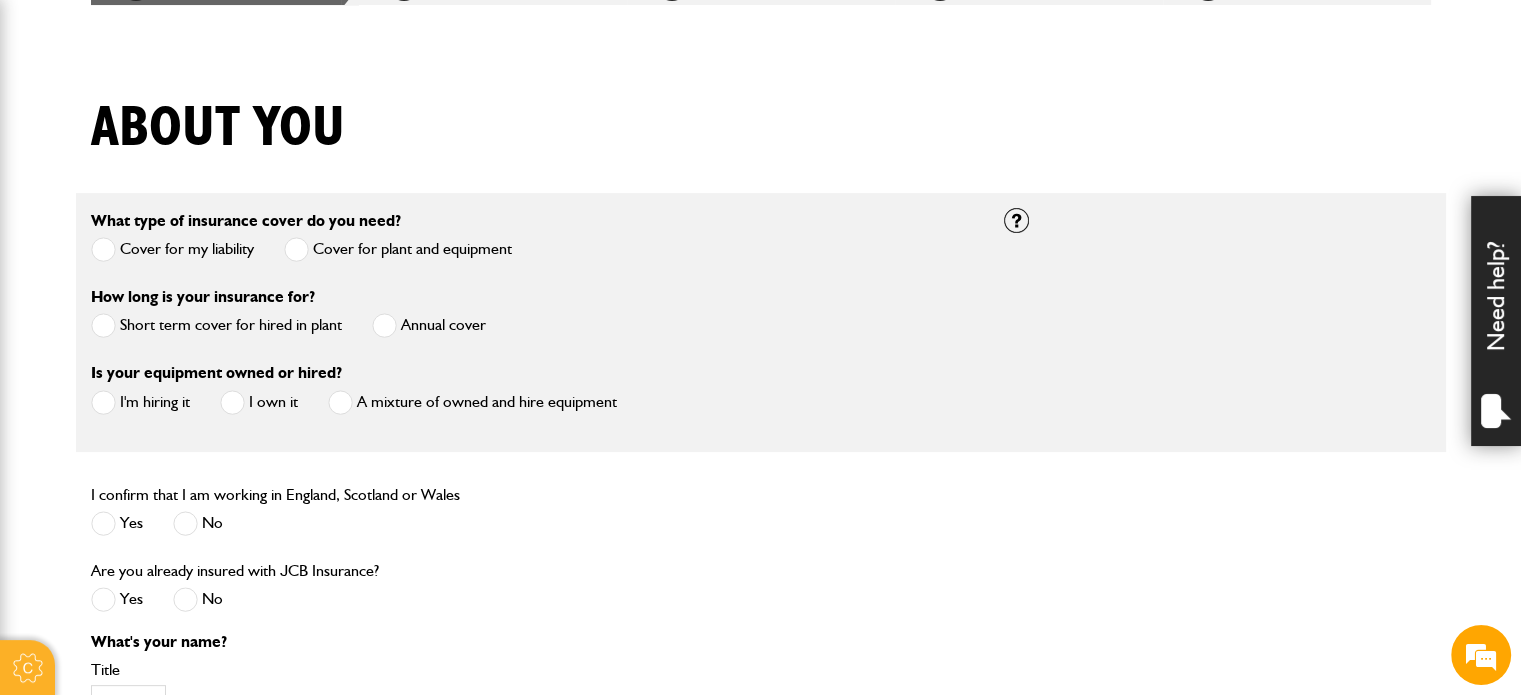 scroll, scrollTop: 500, scrollLeft: 0, axis: vertical 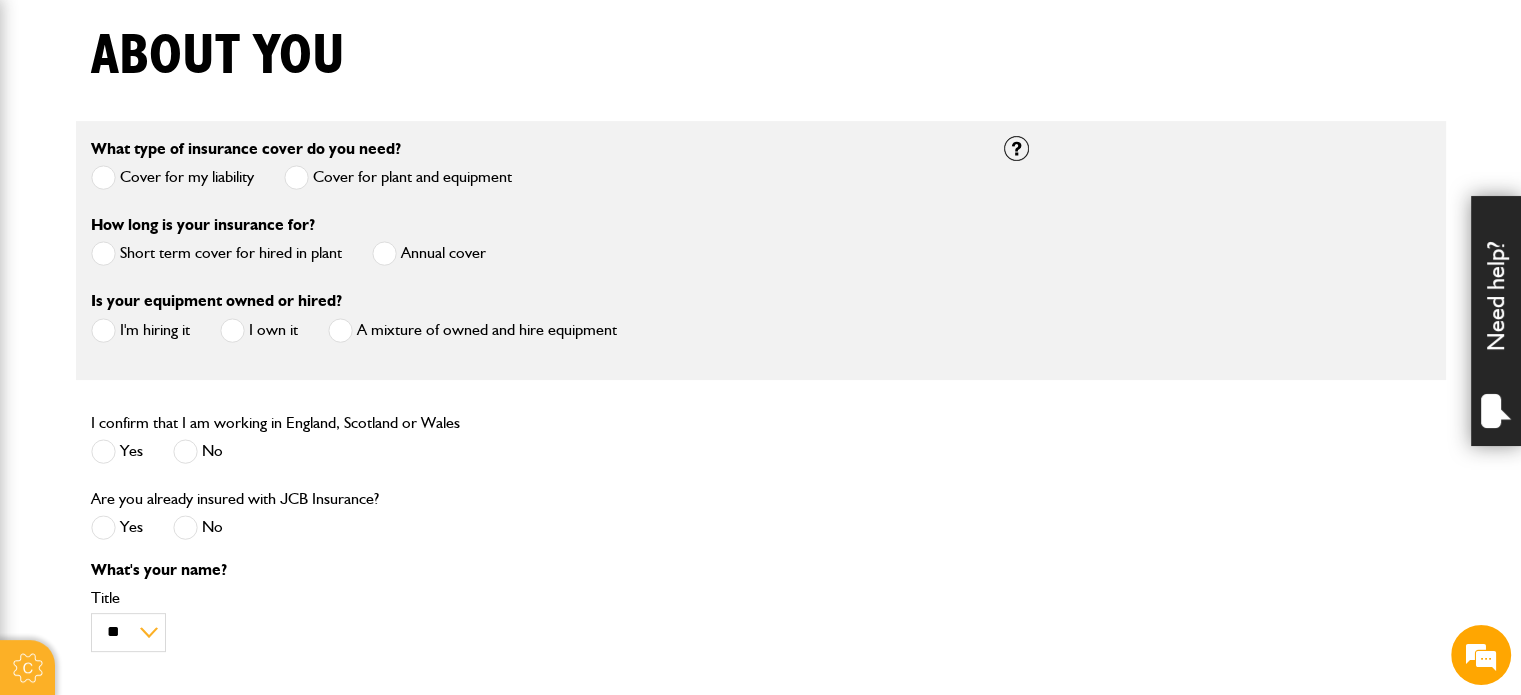 click at bounding box center [384, 253] 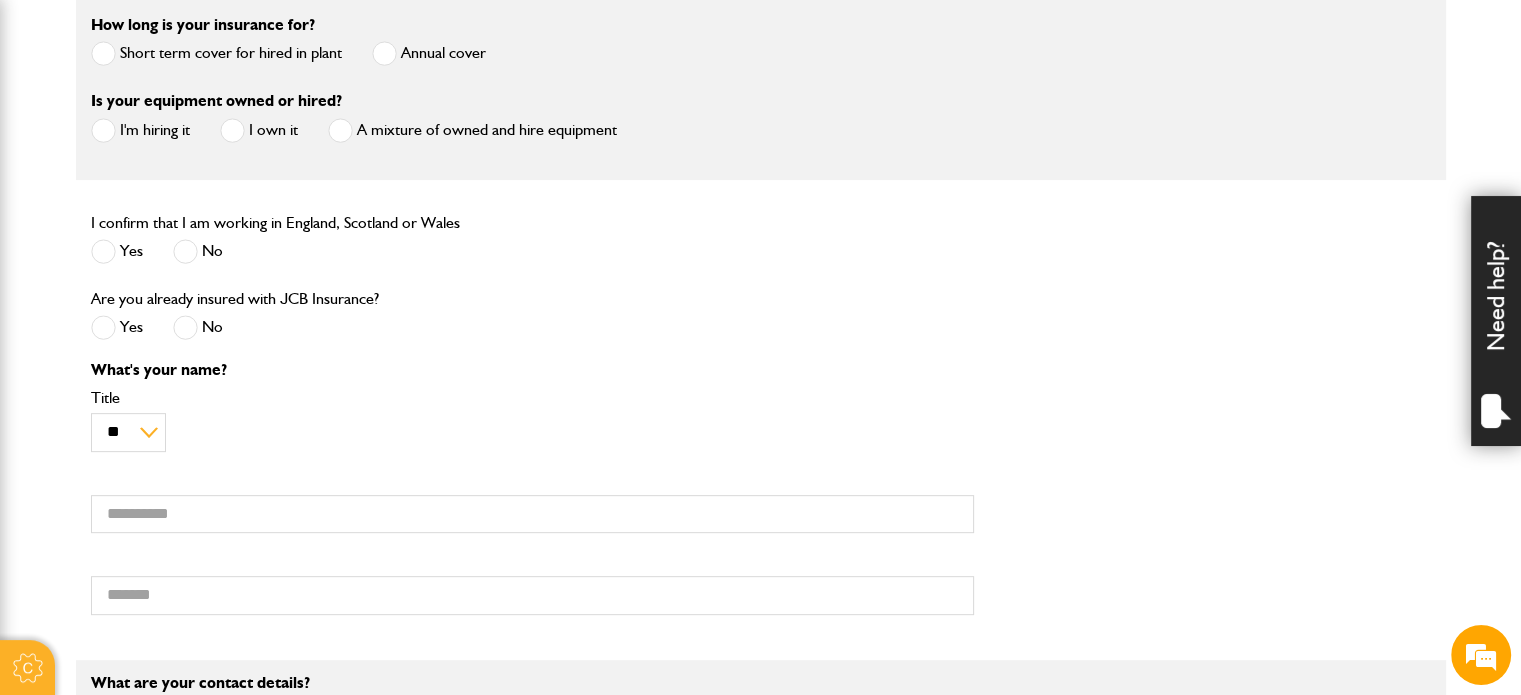 click at bounding box center (103, 251) 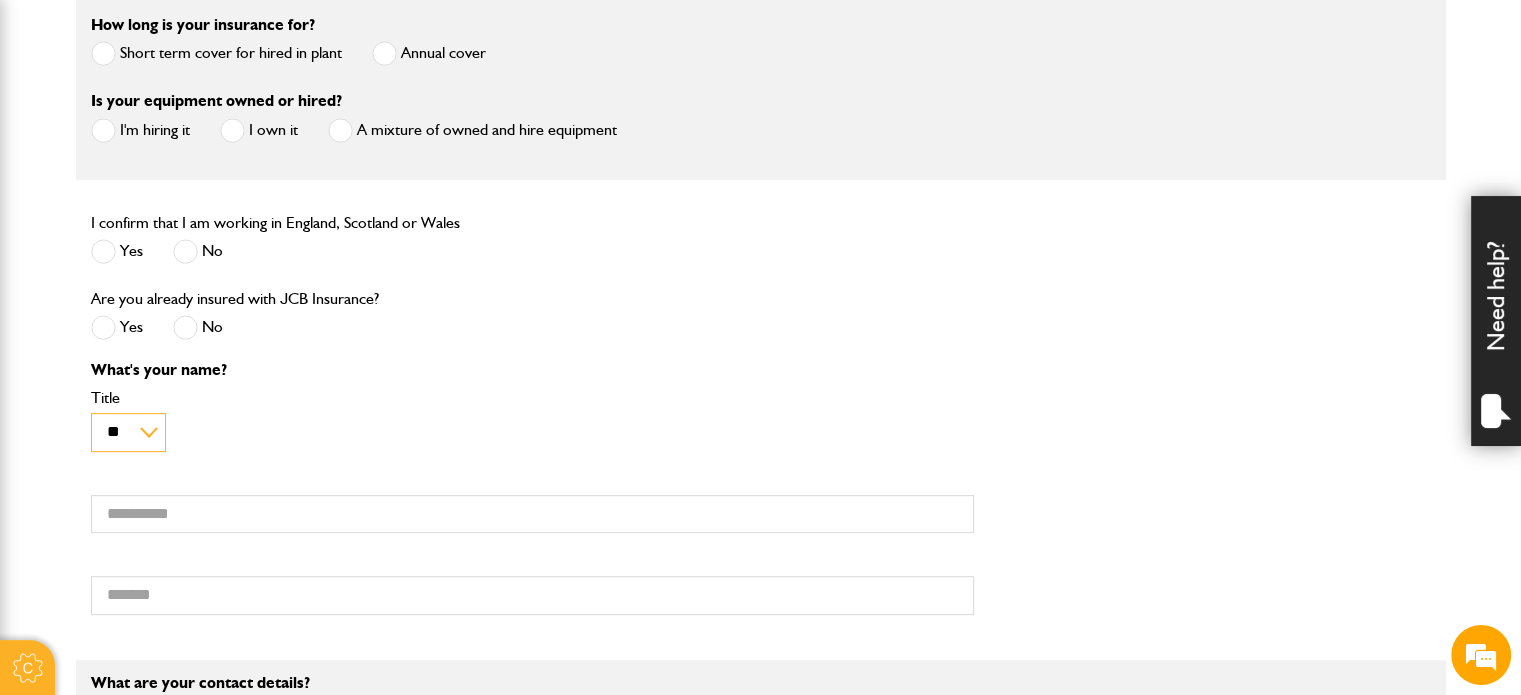 click on "**
***
****
**
**
**" at bounding box center (128, 432) 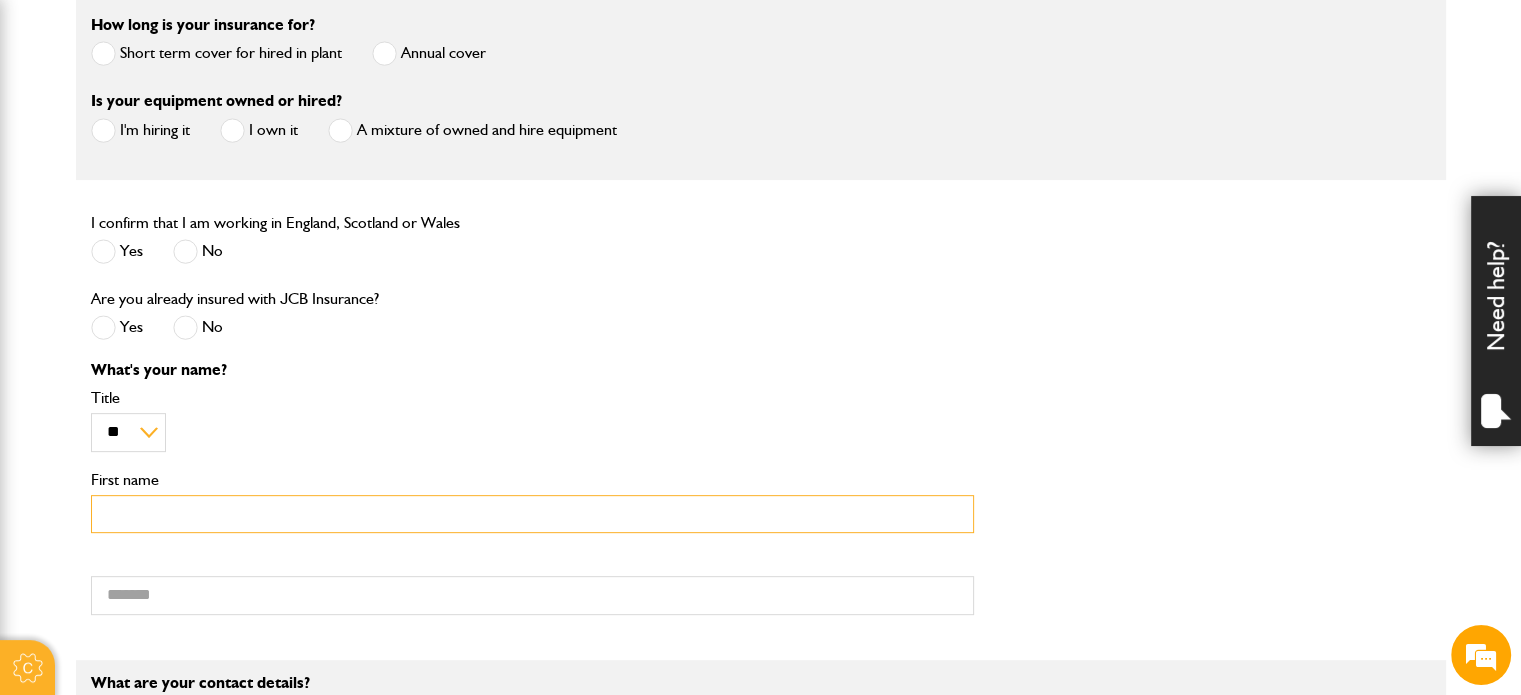 click on "First name" at bounding box center (532, 514) 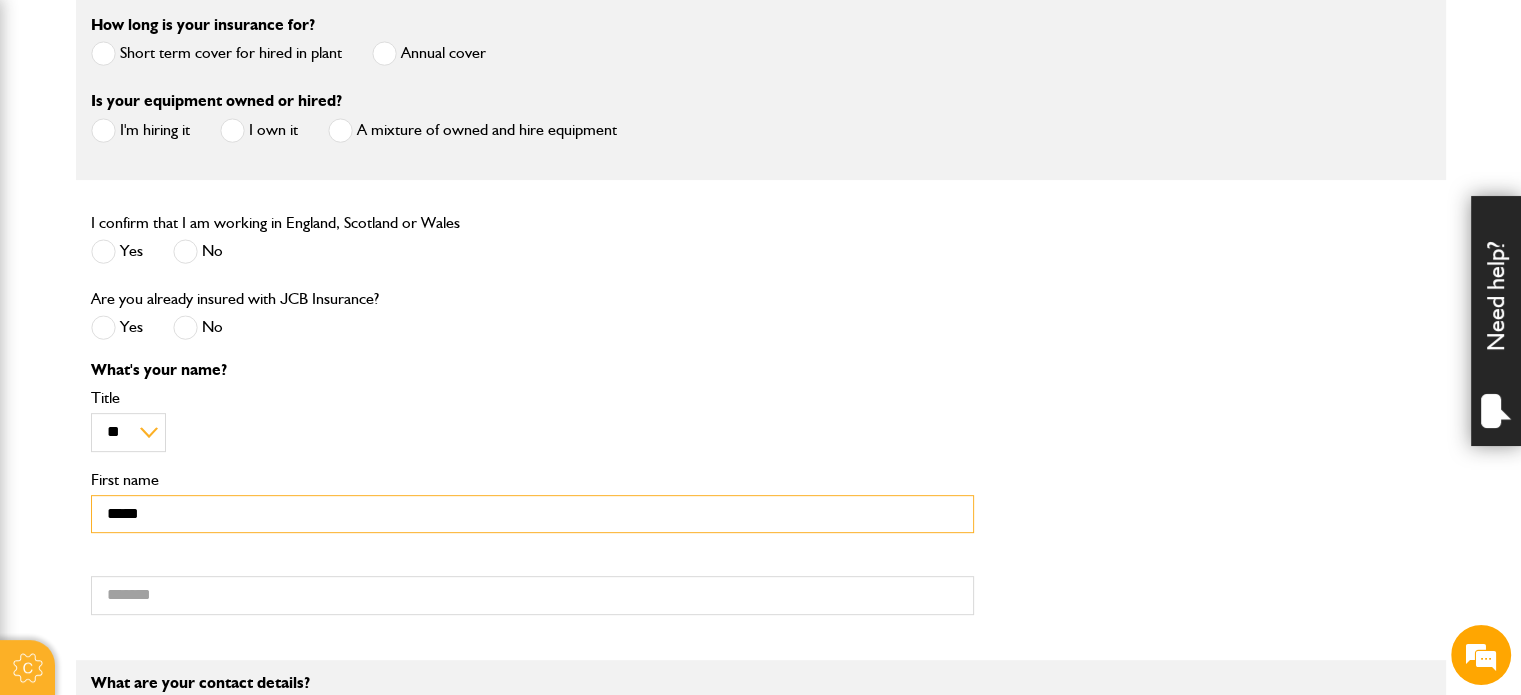 type on "******" 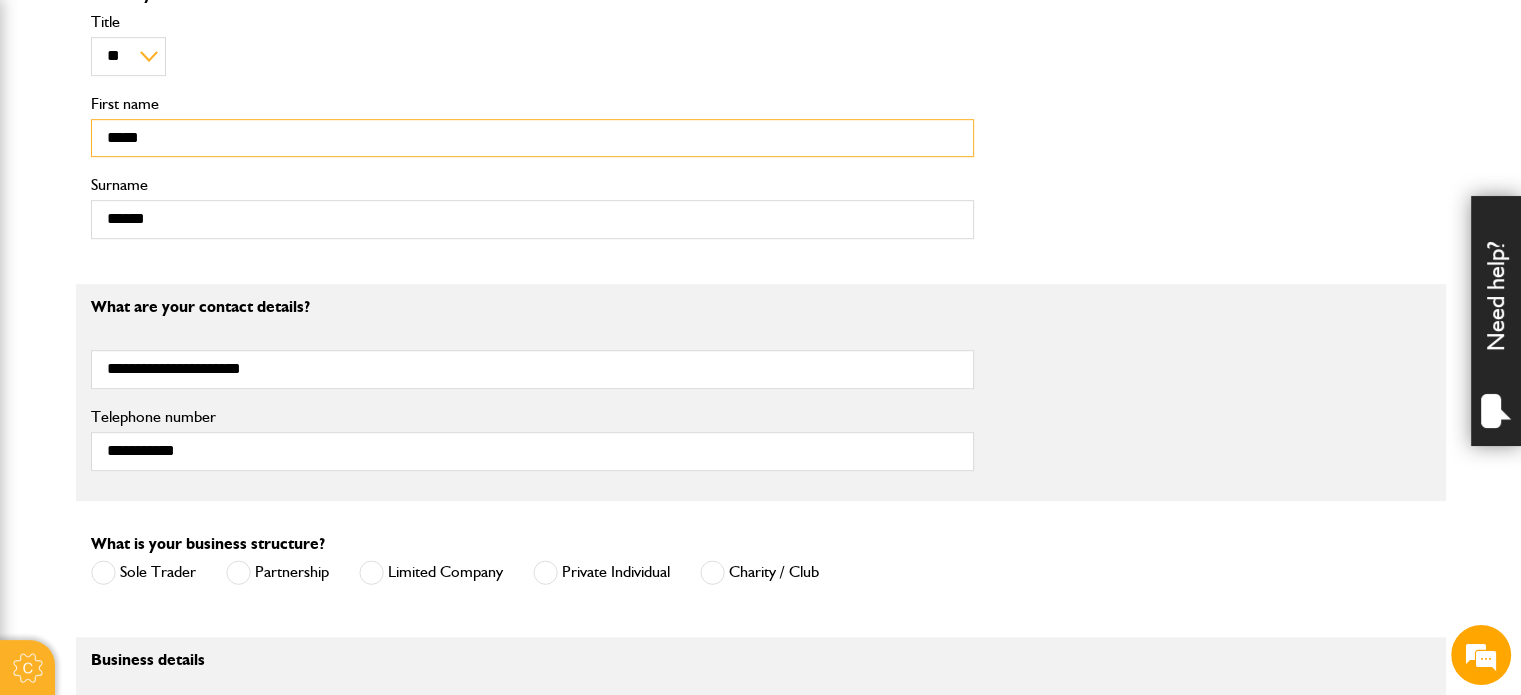 scroll, scrollTop: 1100, scrollLeft: 0, axis: vertical 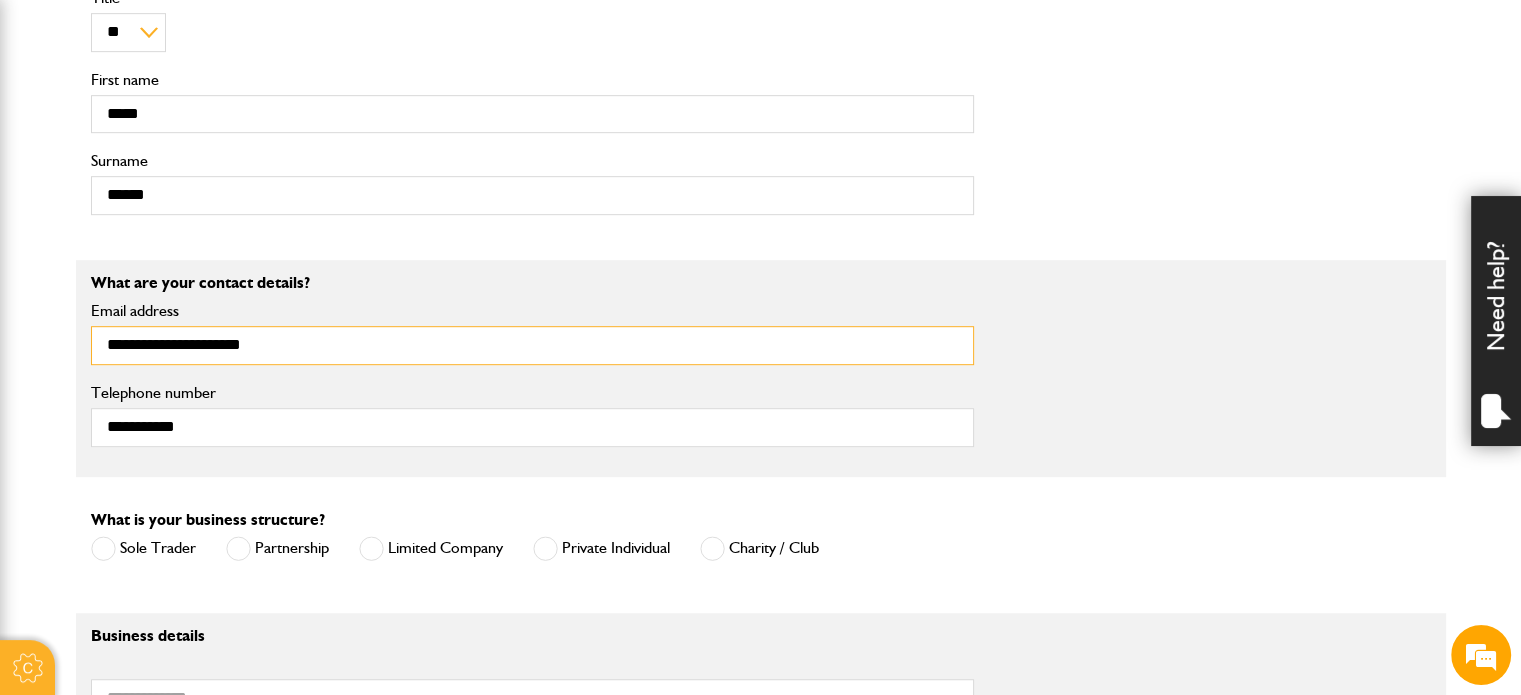 drag, startPoint x: 267, startPoint y: 347, endPoint x: 40, endPoint y: 336, distance: 227.26636 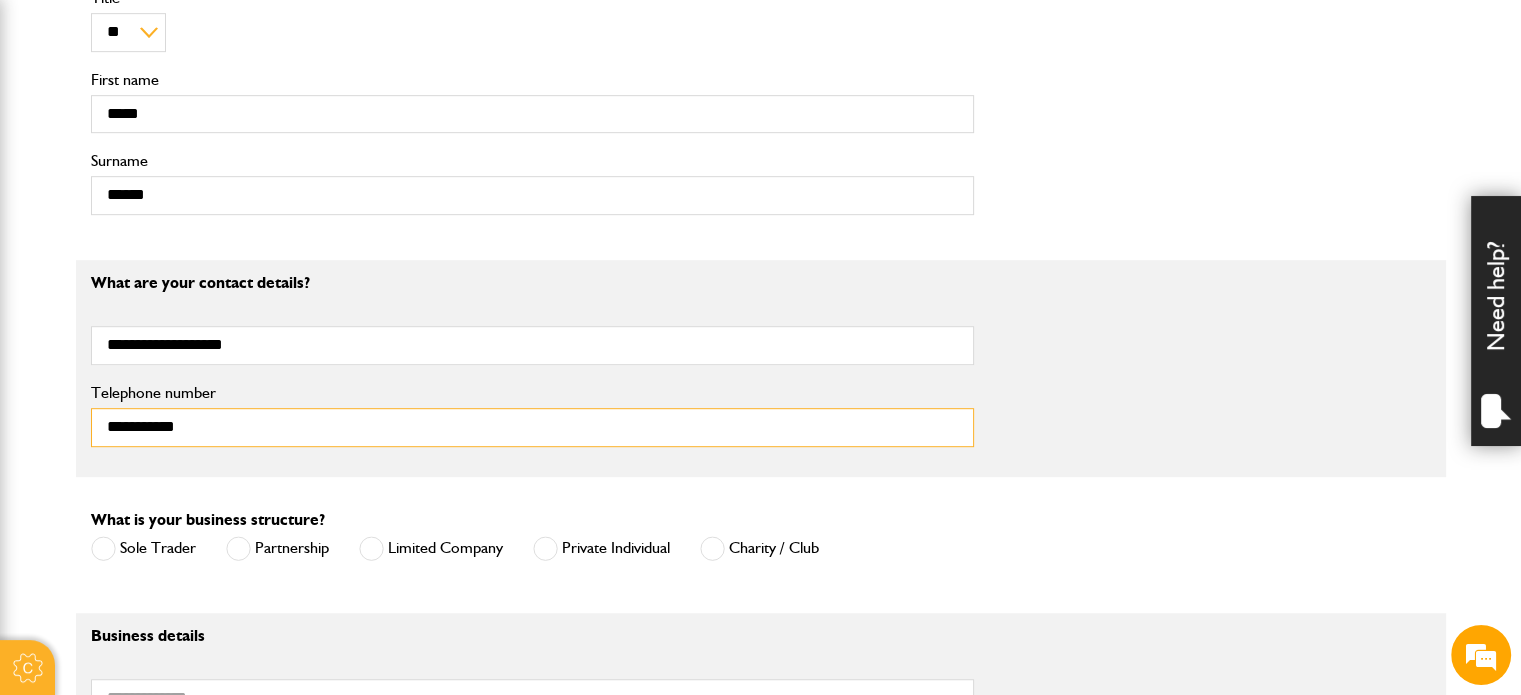 drag, startPoint x: 212, startPoint y: 426, endPoint x: 36, endPoint y: 423, distance: 176.02557 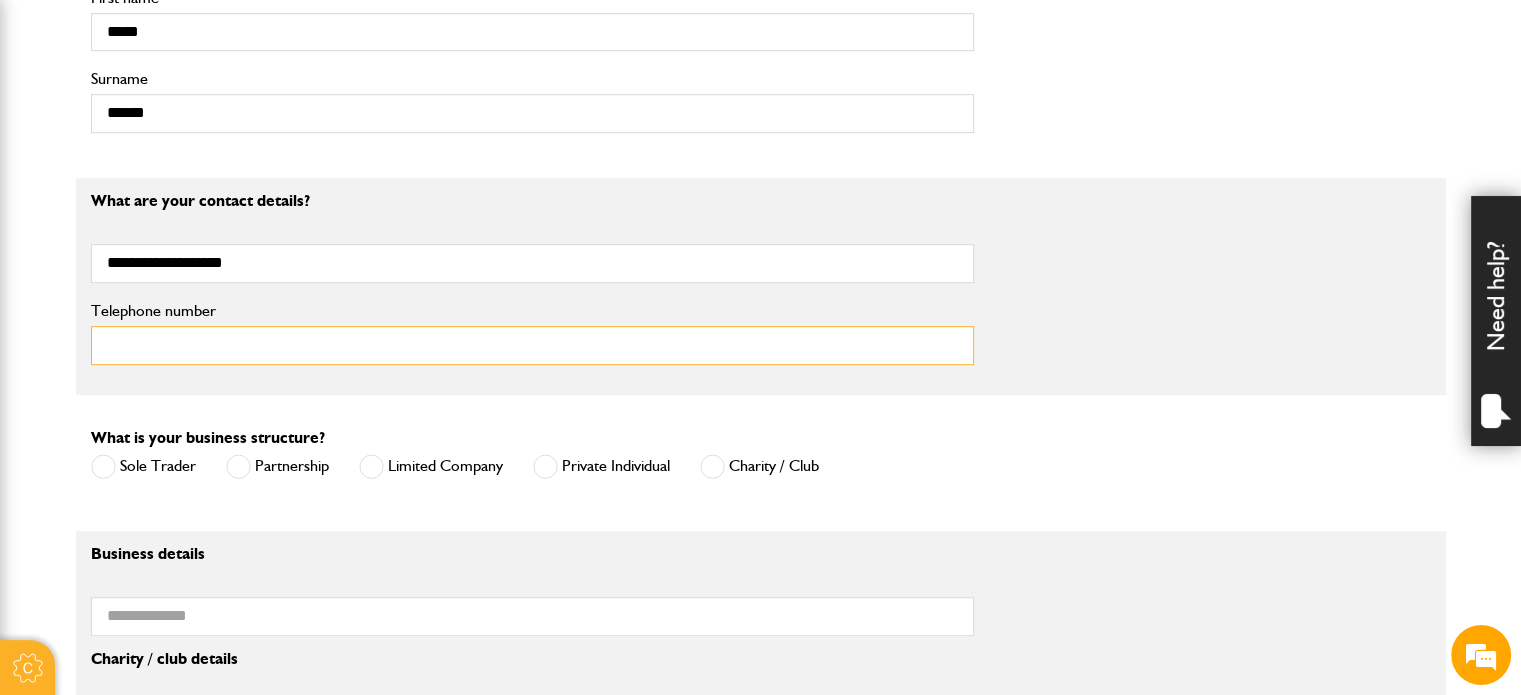 scroll, scrollTop: 1300, scrollLeft: 0, axis: vertical 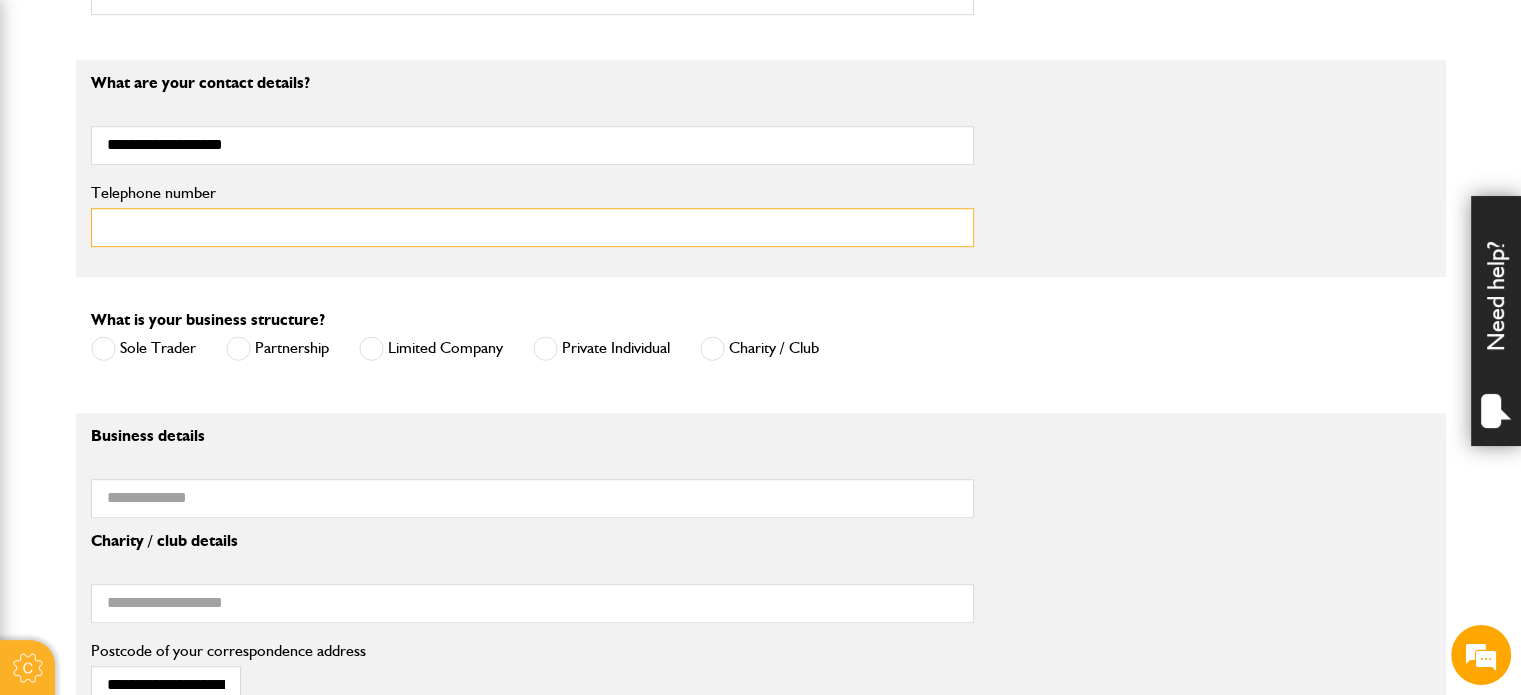 type 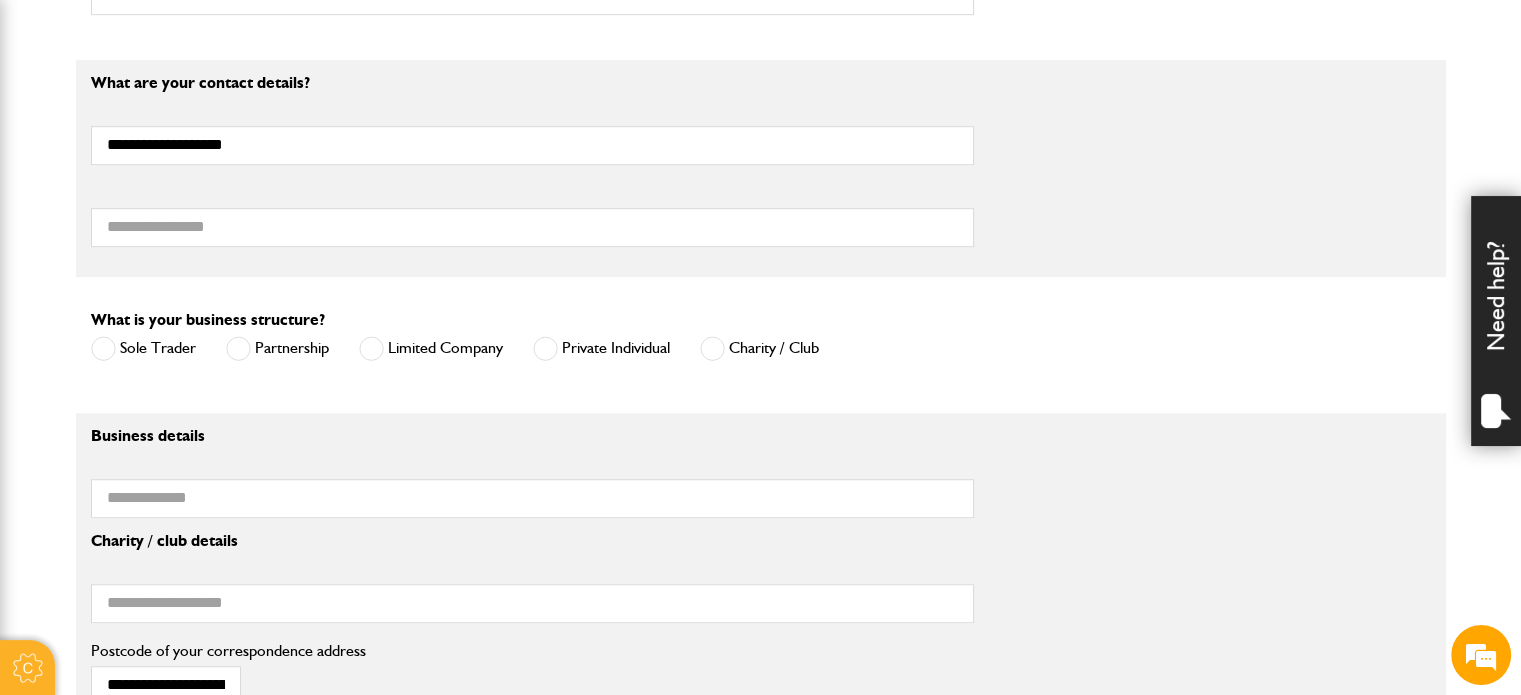 click at bounding box center (371, 348) 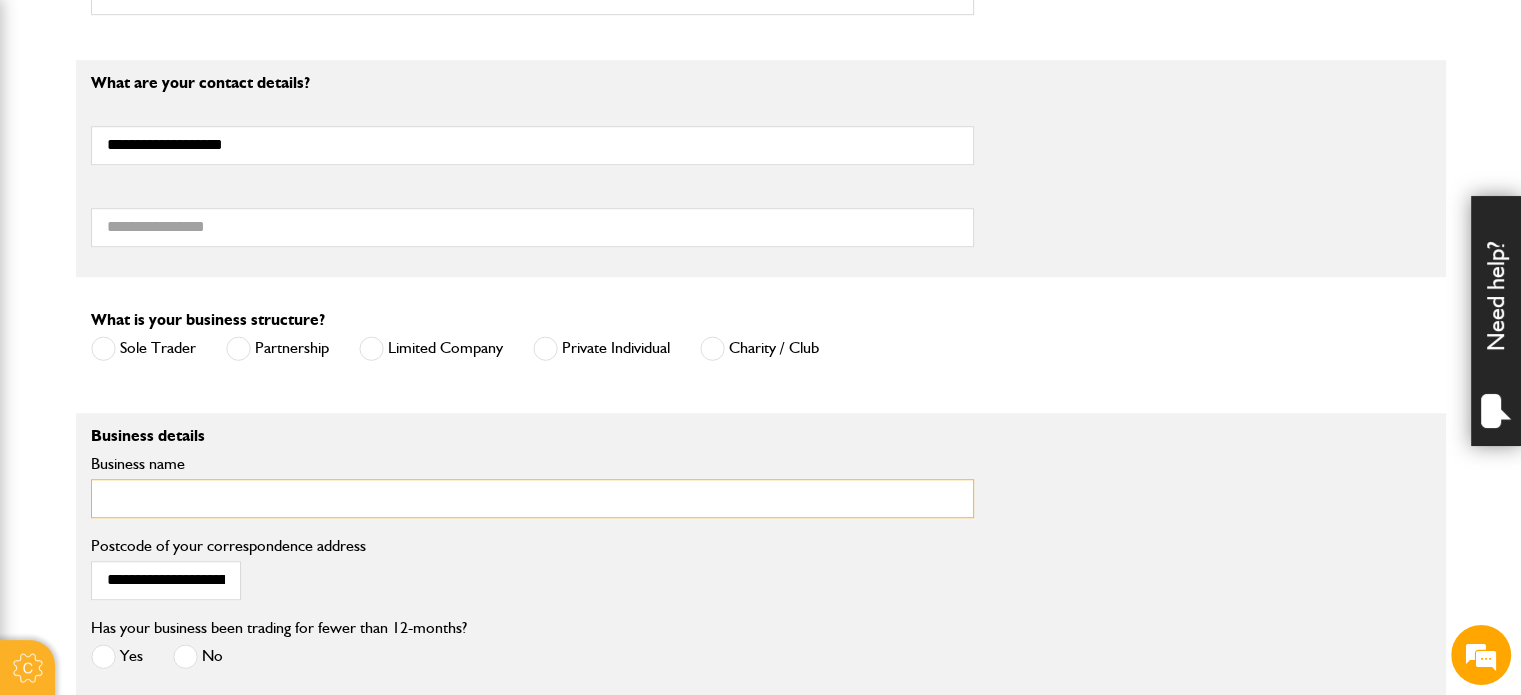 click on "Business name" at bounding box center [532, 498] 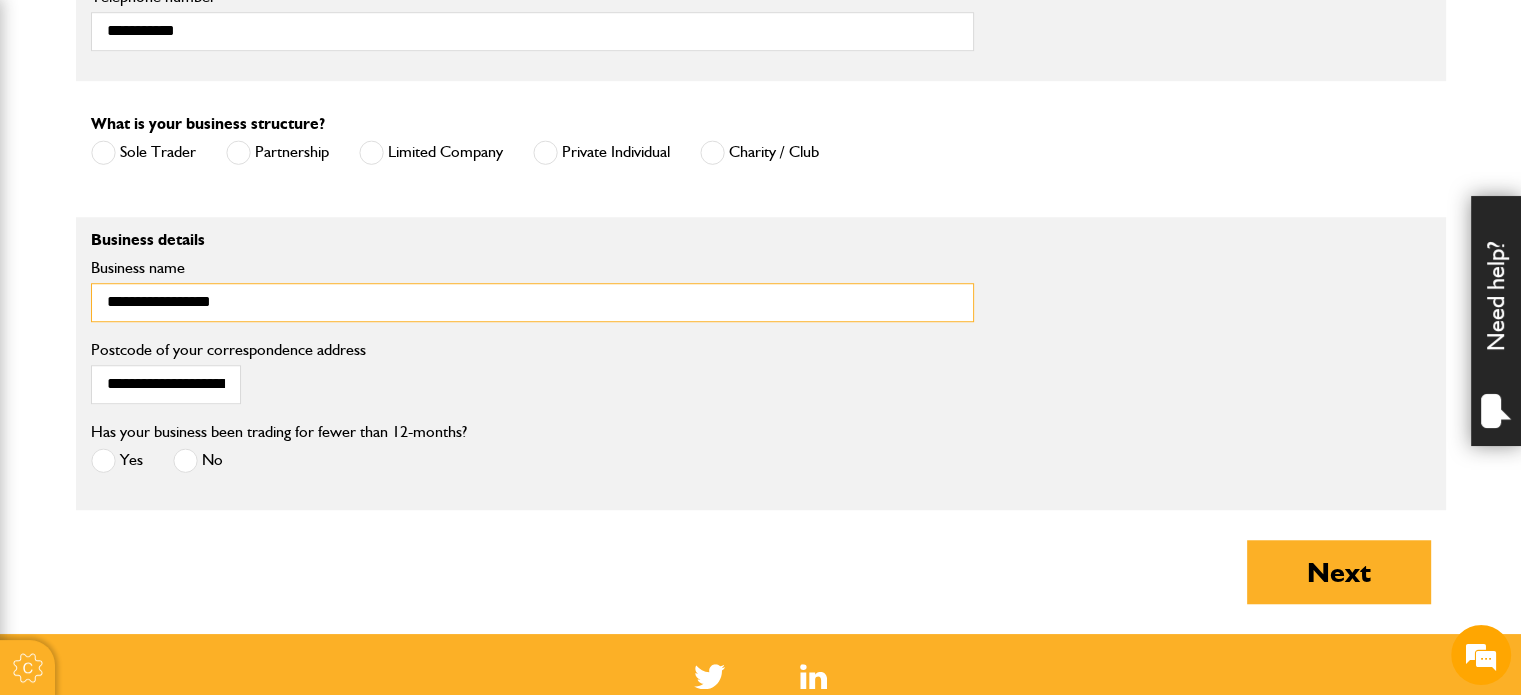 scroll, scrollTop: 1500, scrollLeft: 0, axis: vertical 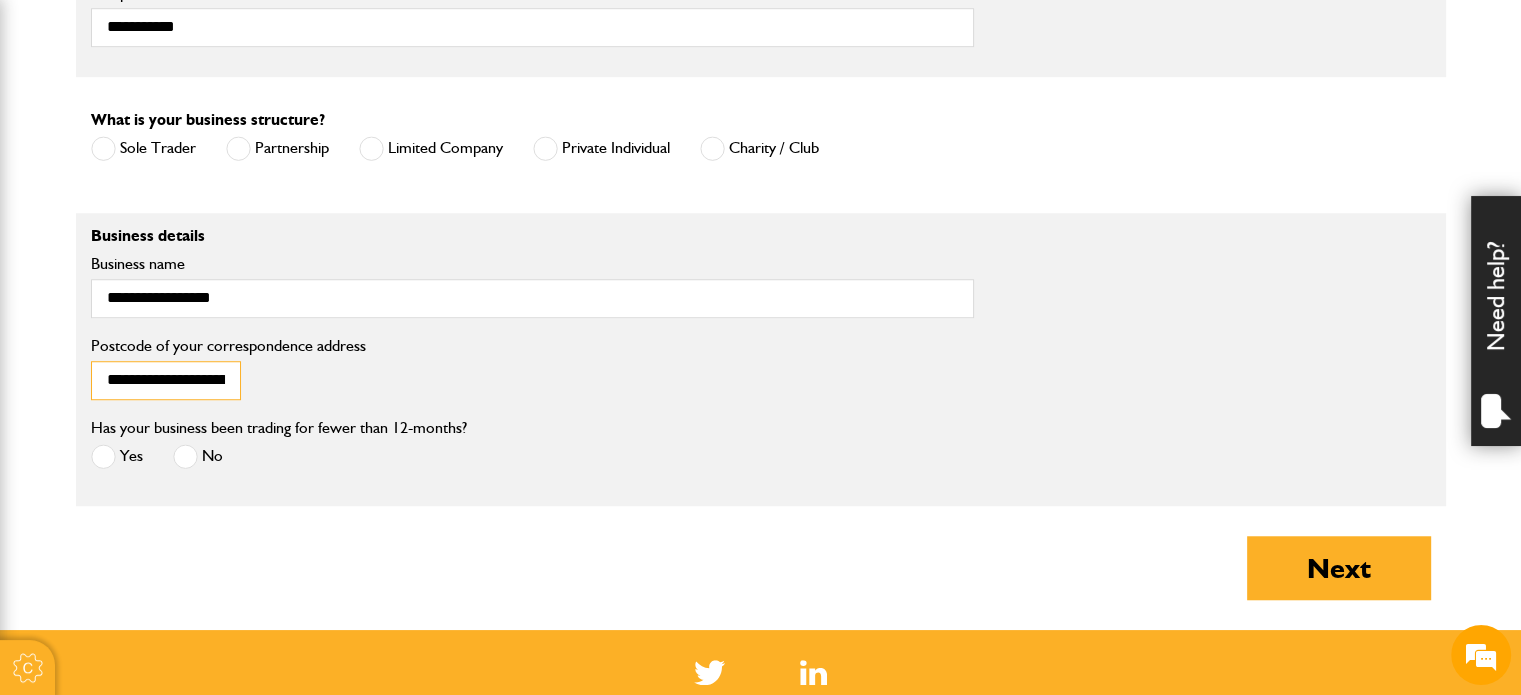 click on "**********" at bounding box center (166, 380) 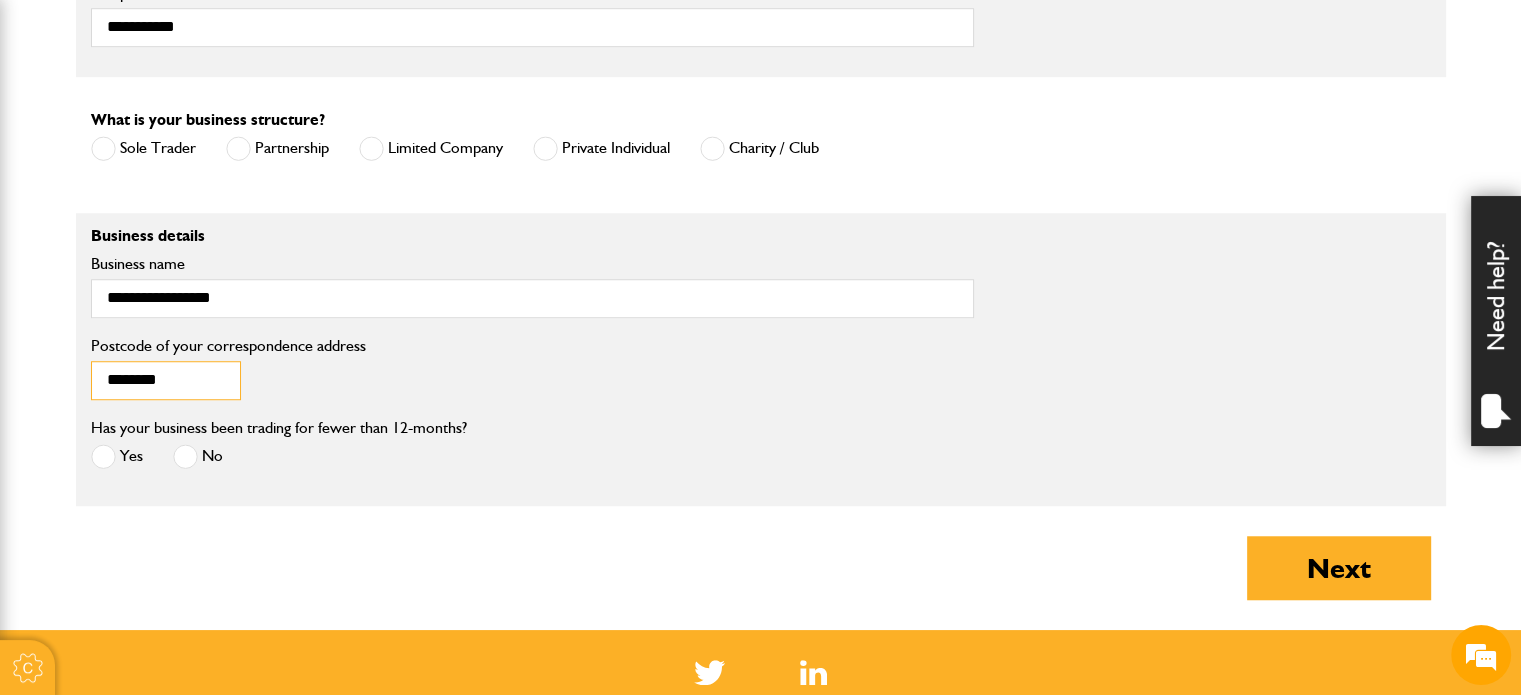 click on "********" at bounding box center [166, 380] 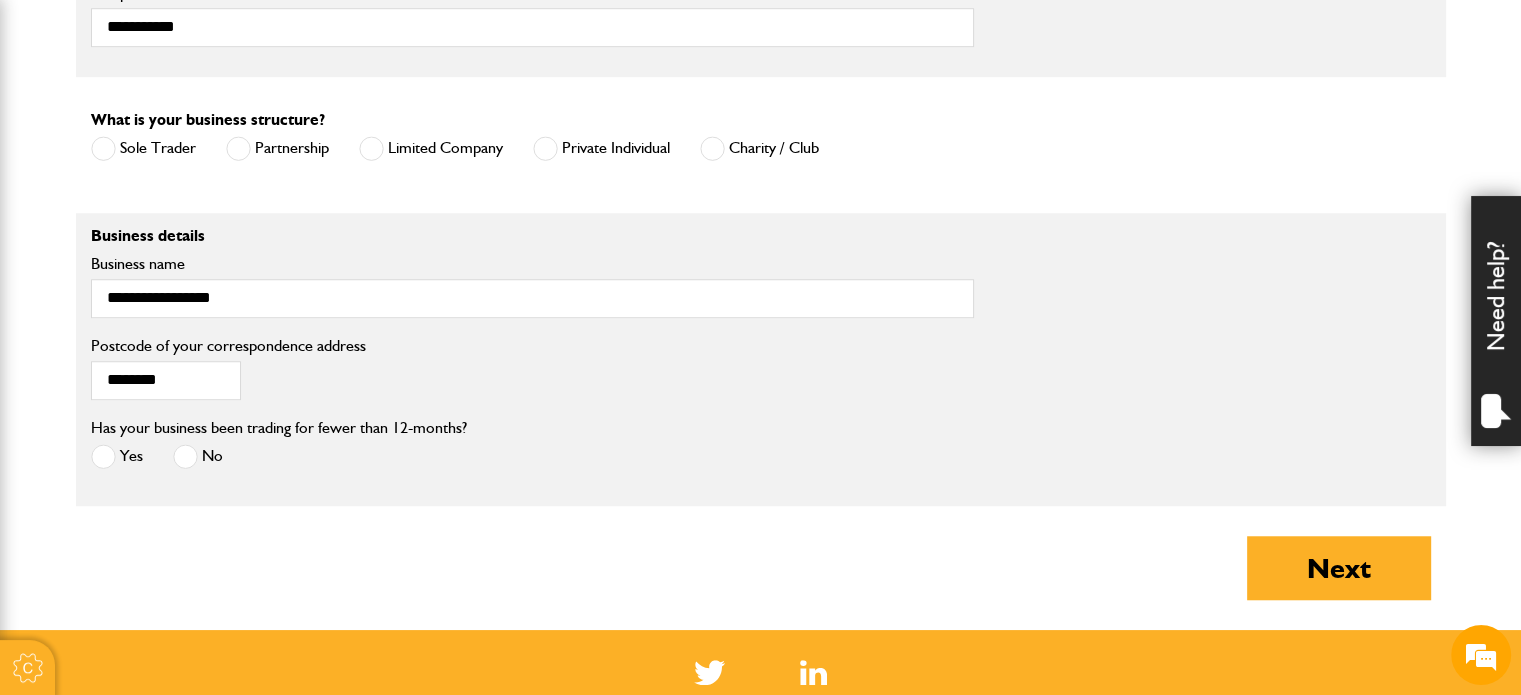 click at bounding box center (185, 456) 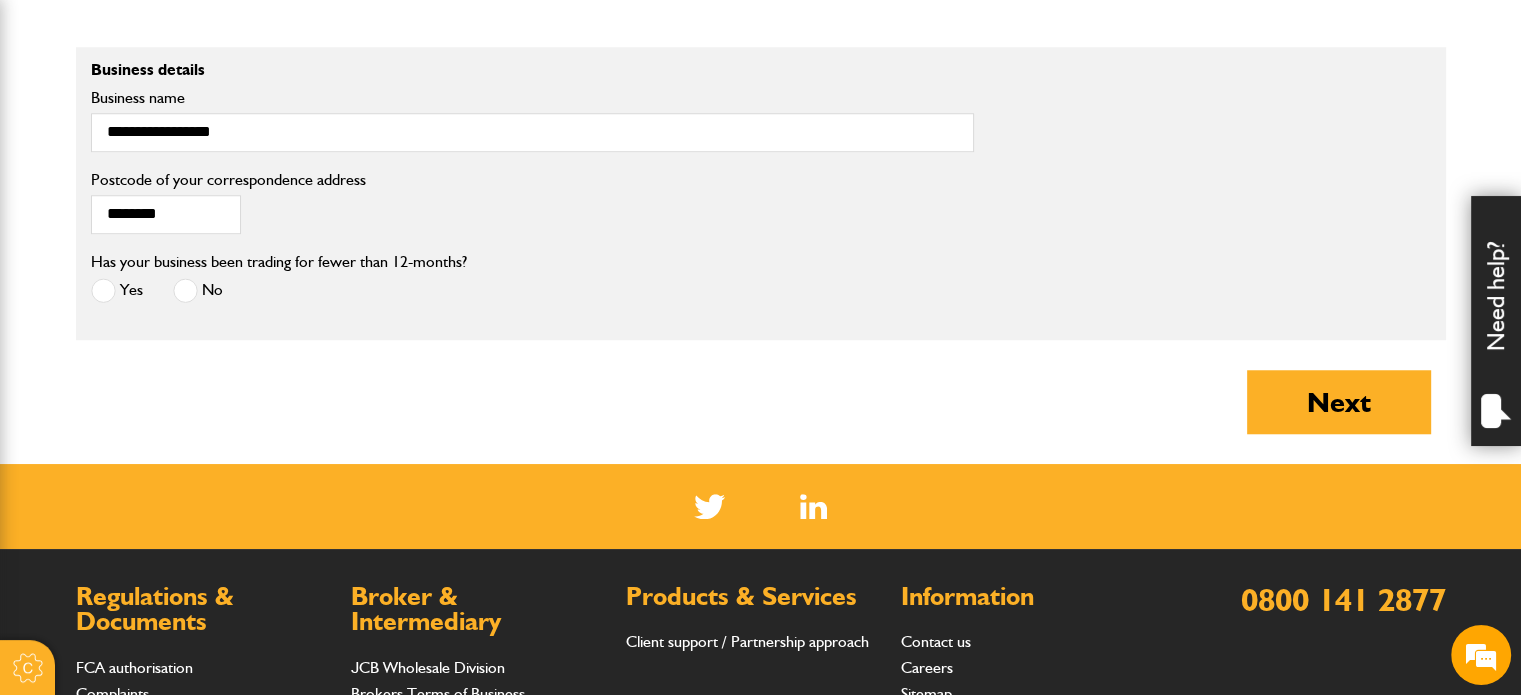 scroll, scrollTop: 1700, scrollLeft: 0, axis: vertical 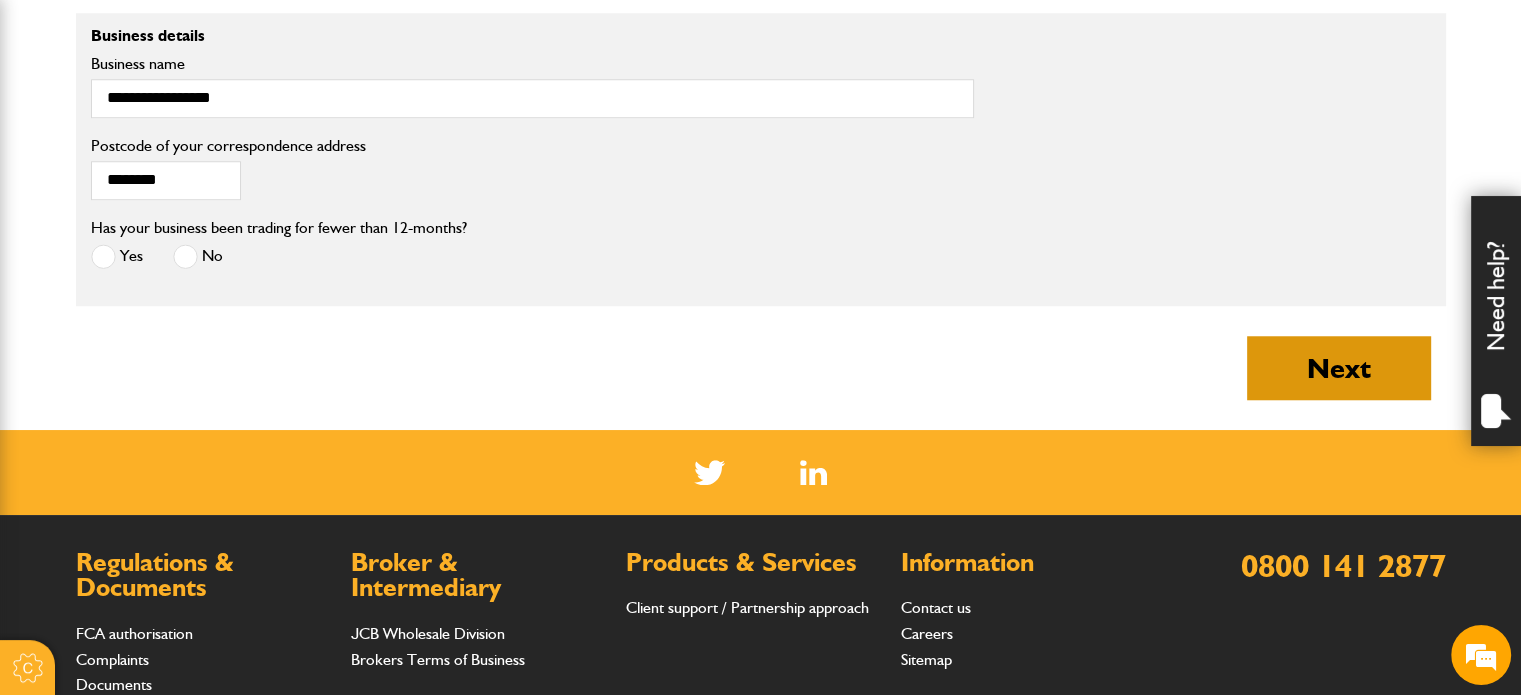 click on "Next" at bounding box center (1339, 368) 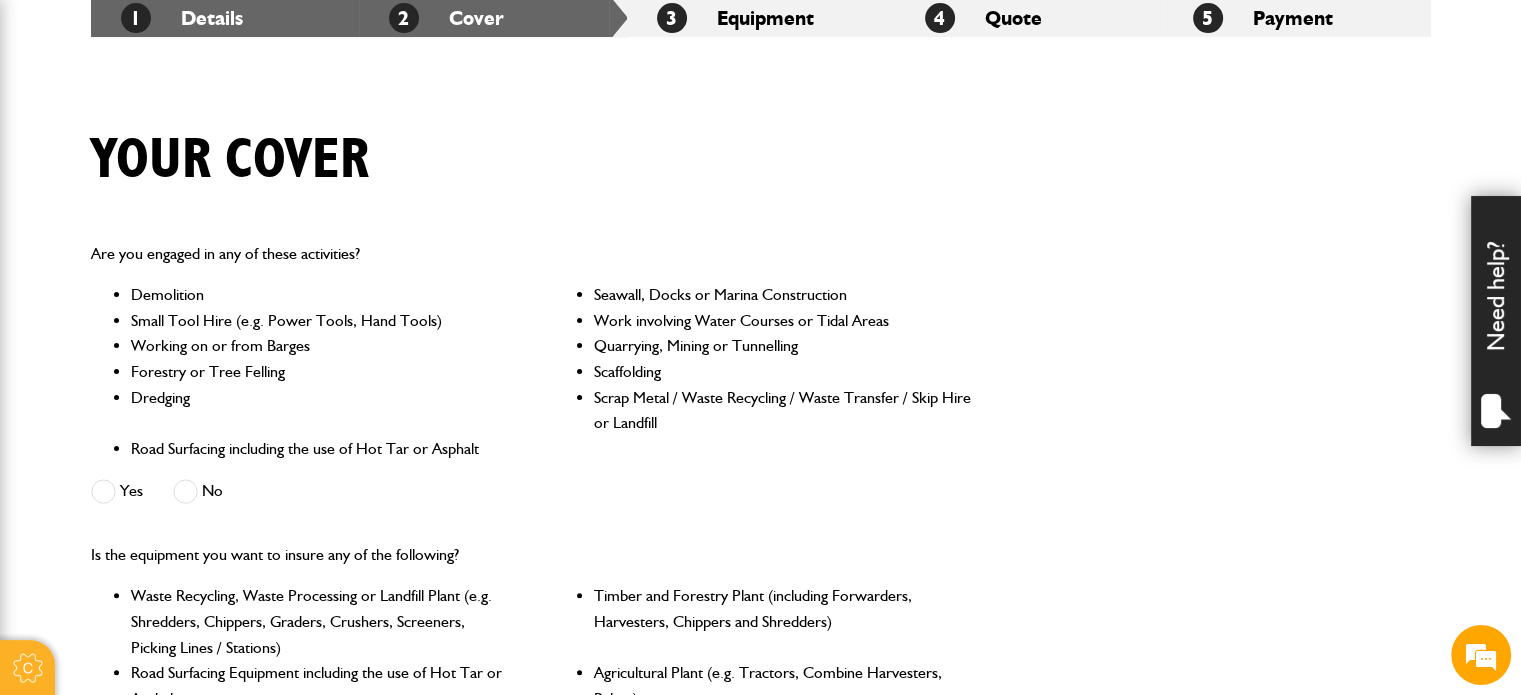 scroll, scrollTop: 400, scrollLeft: 0, axis: vertical 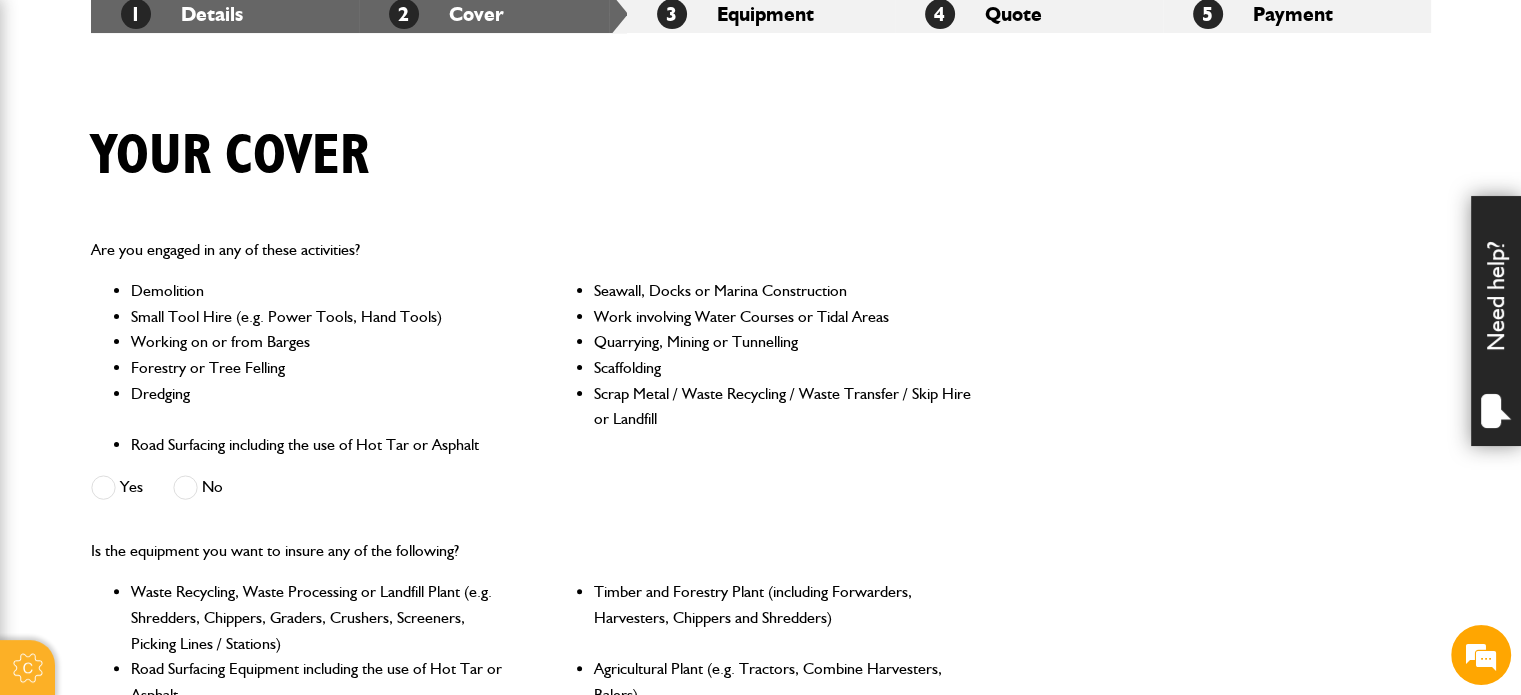 click at bounding box center (103, 487) 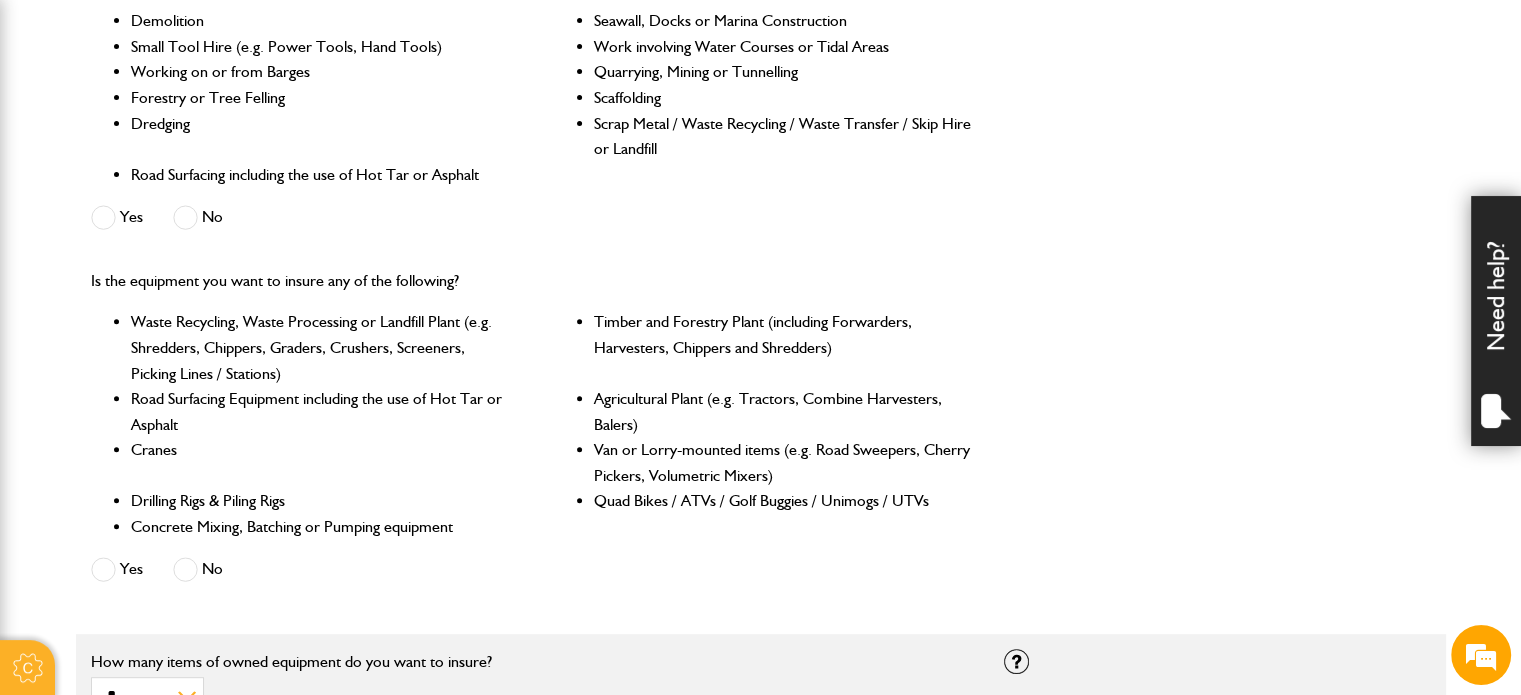 scroll, scrollTop: 700, scrollLeft: 0, axis: vertical 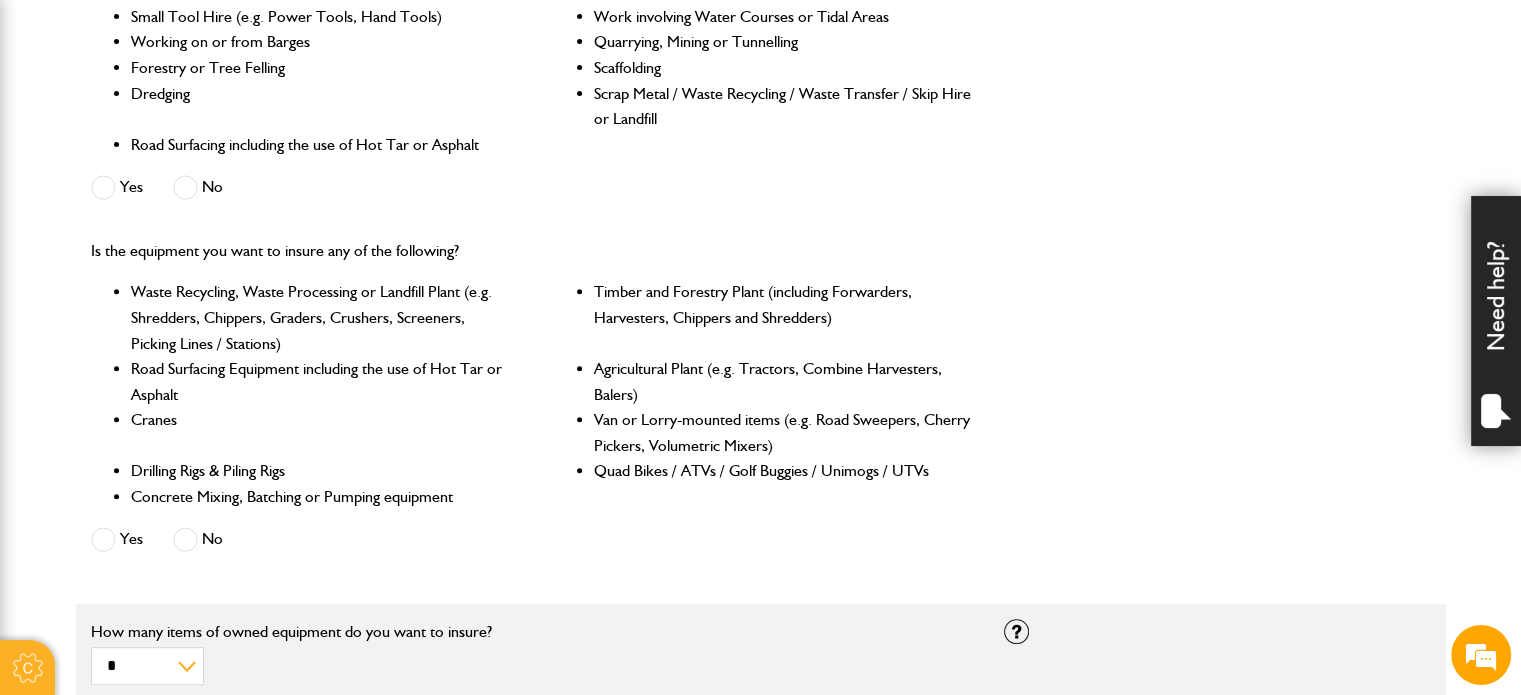 click at bounding box center (185, 539) 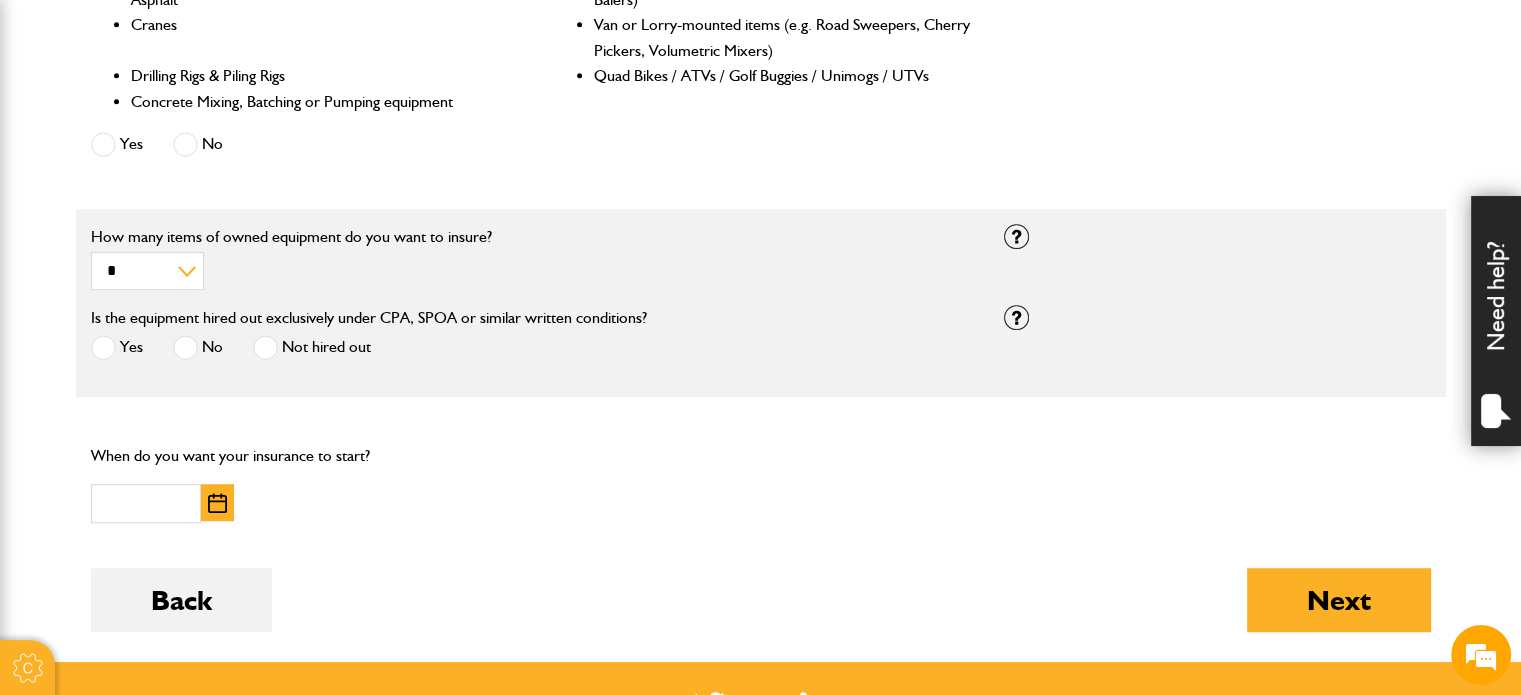 scroll, scrollTop: 1100, scrollLeft: 0, axis: vertical 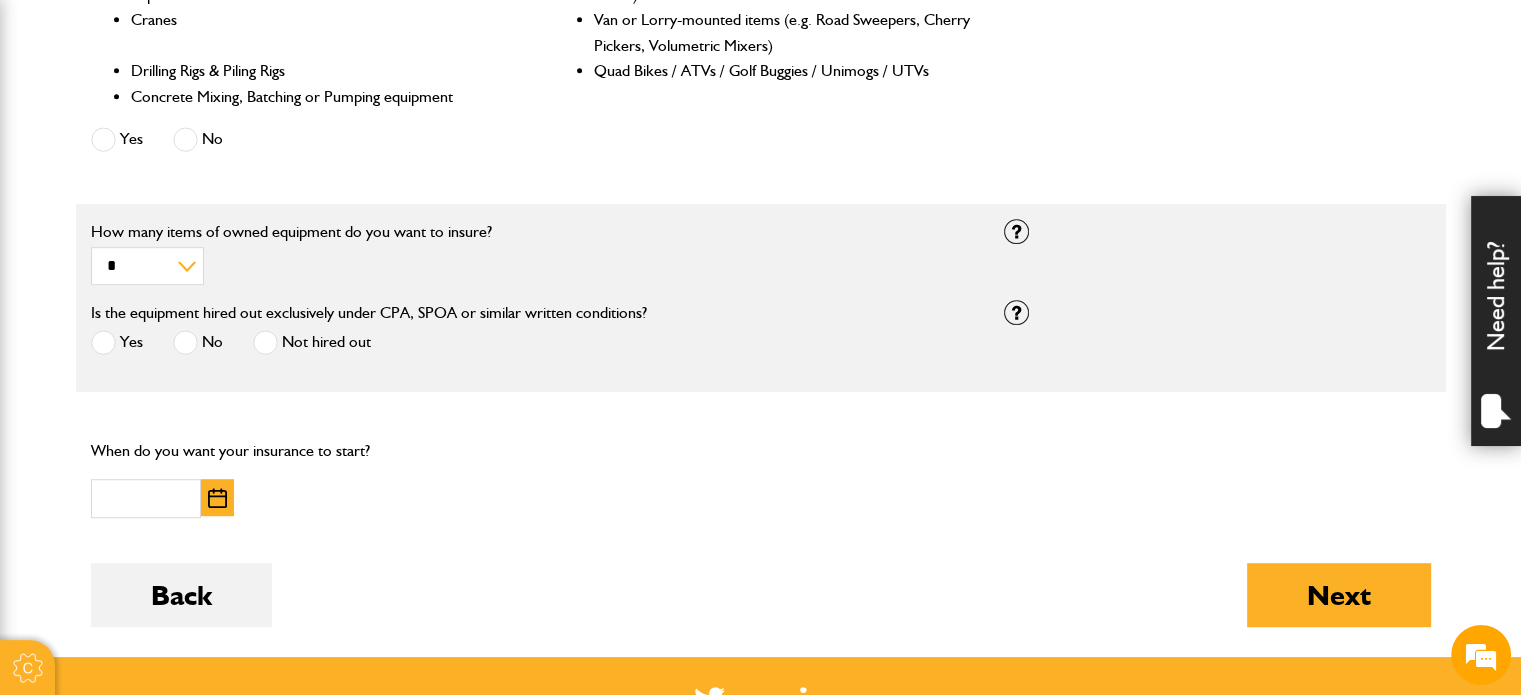 click at bounding box center (185, 342) 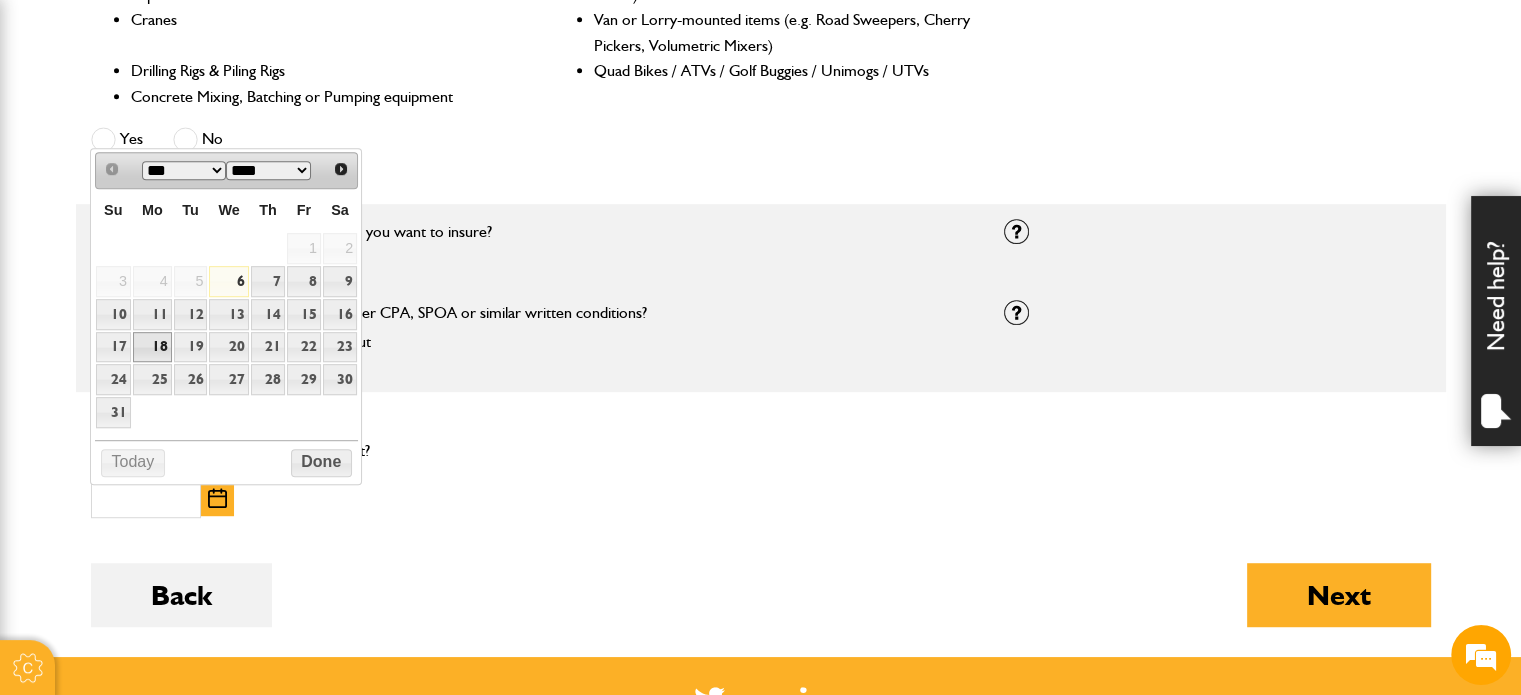 click on "18" at bounding box center [152, 347] 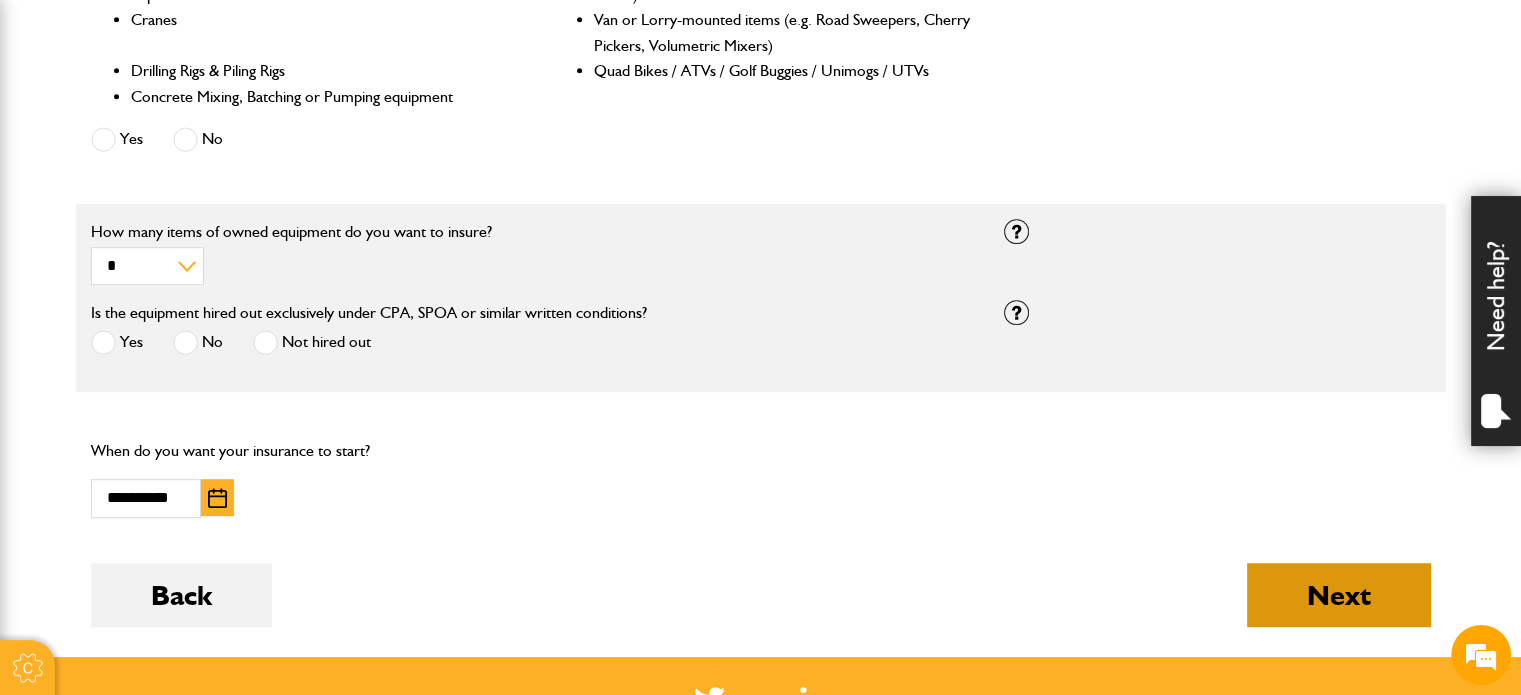 click on "Next" at bounding box center [1339, 595] 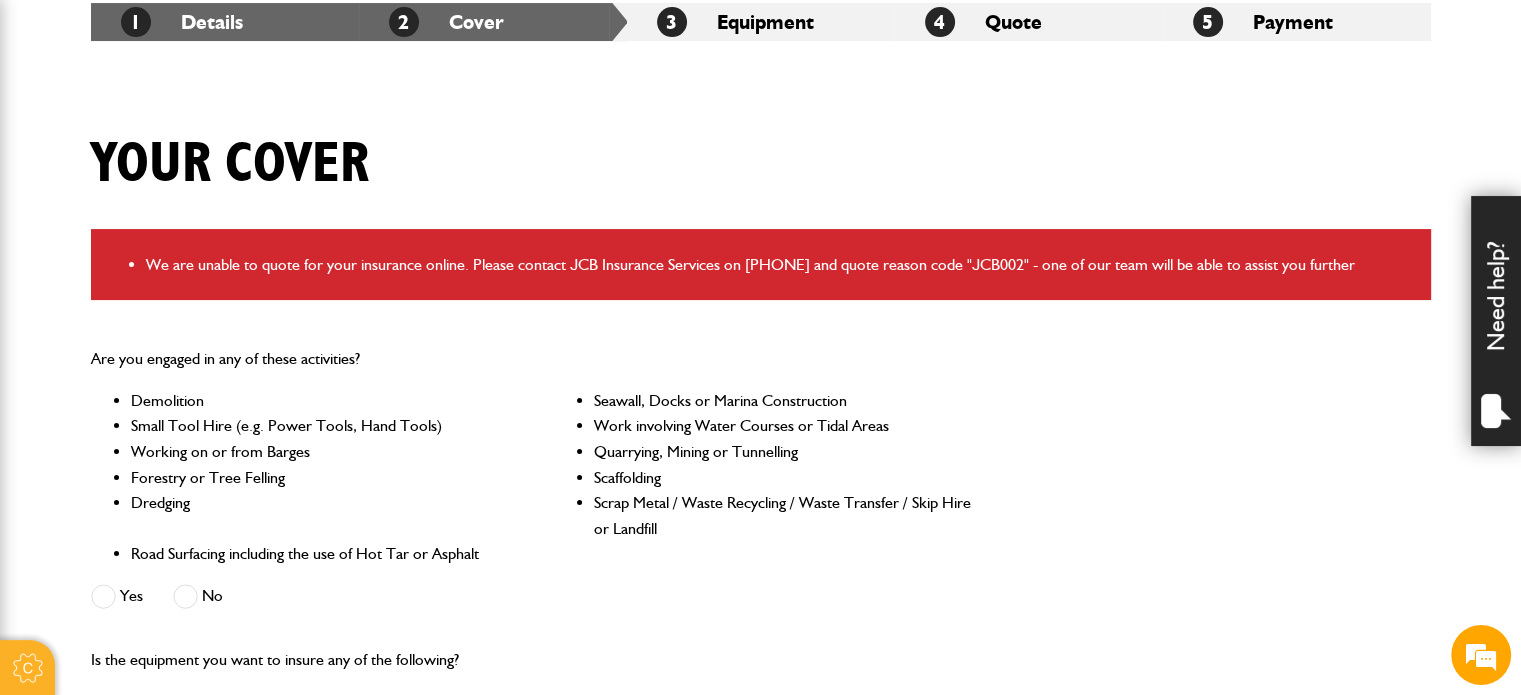 scroll, scrollTop: 500, scrollLeft: 0, axis: vertical 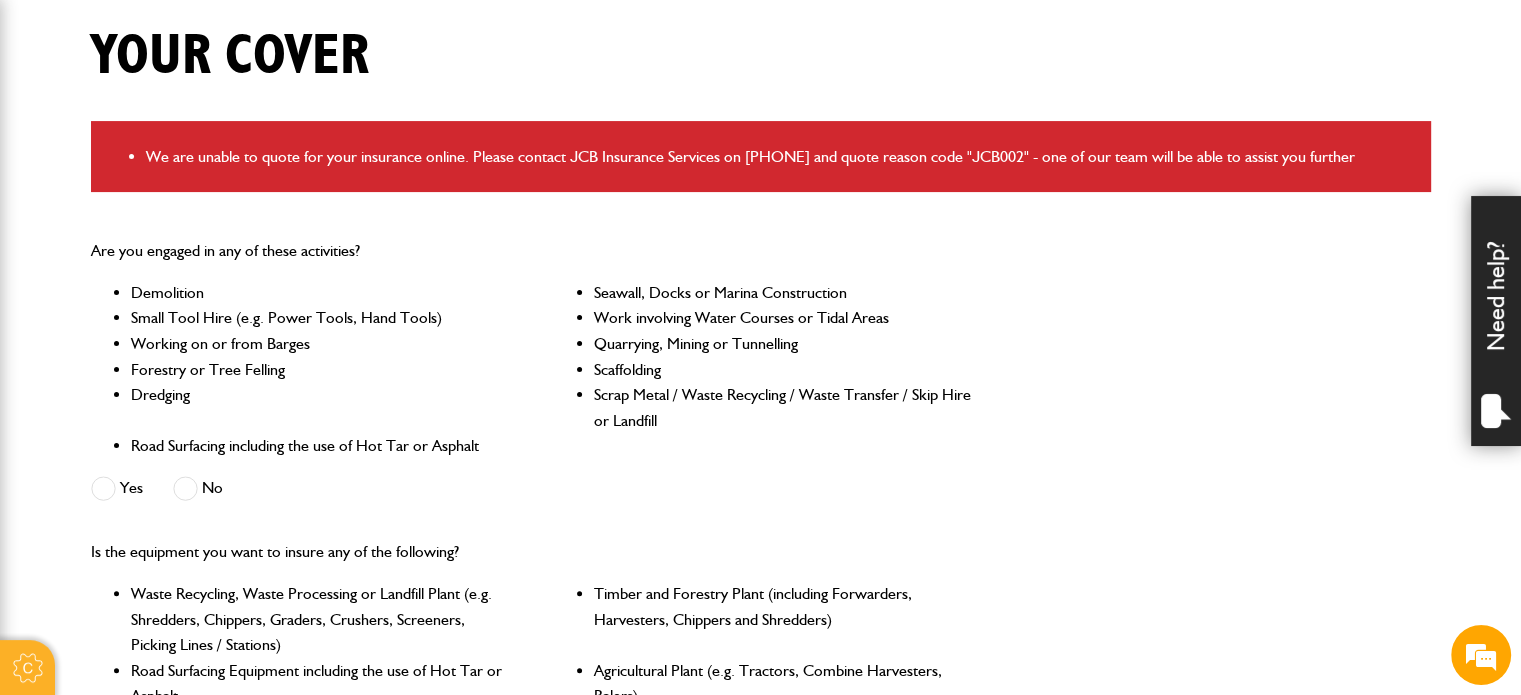 click at bounding box center (185, 488) 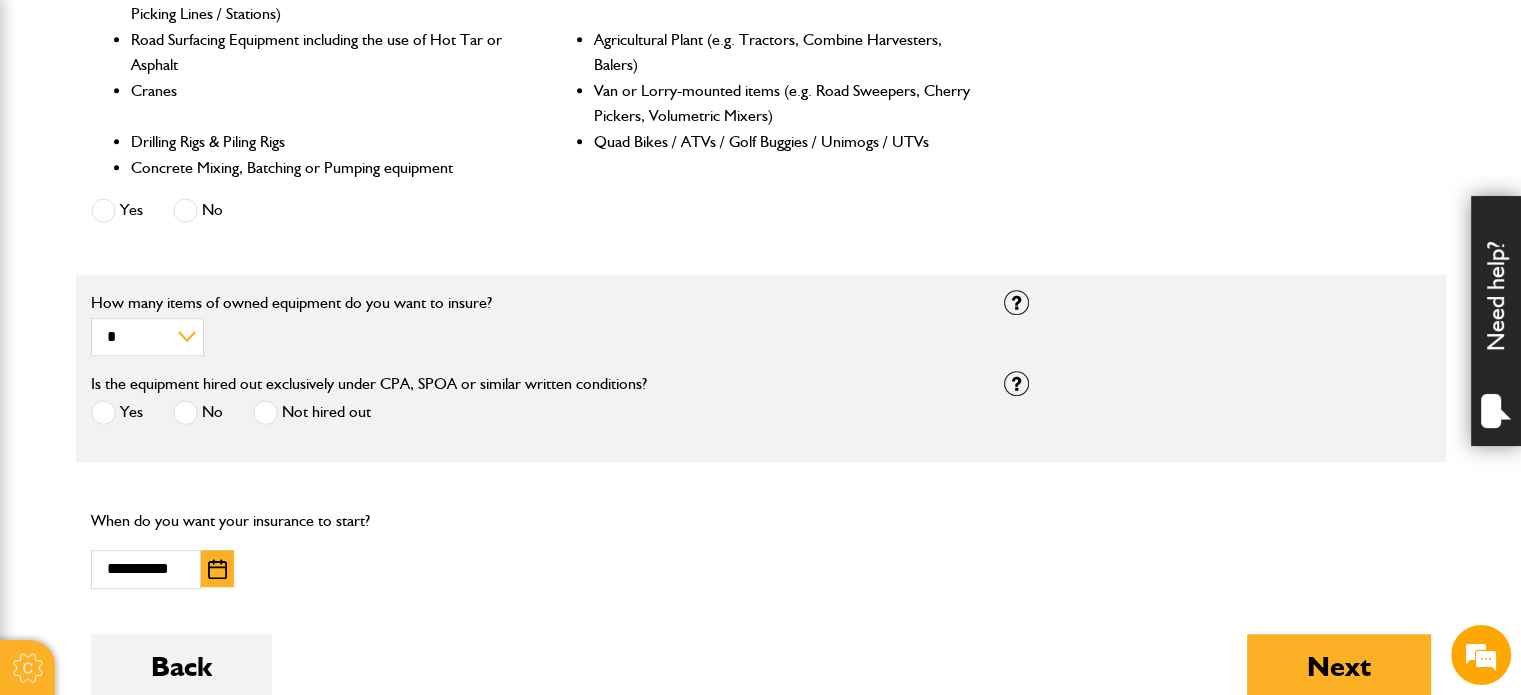 scroll, scrollTop: 1200, scrollLeft: 0, axis: vertical 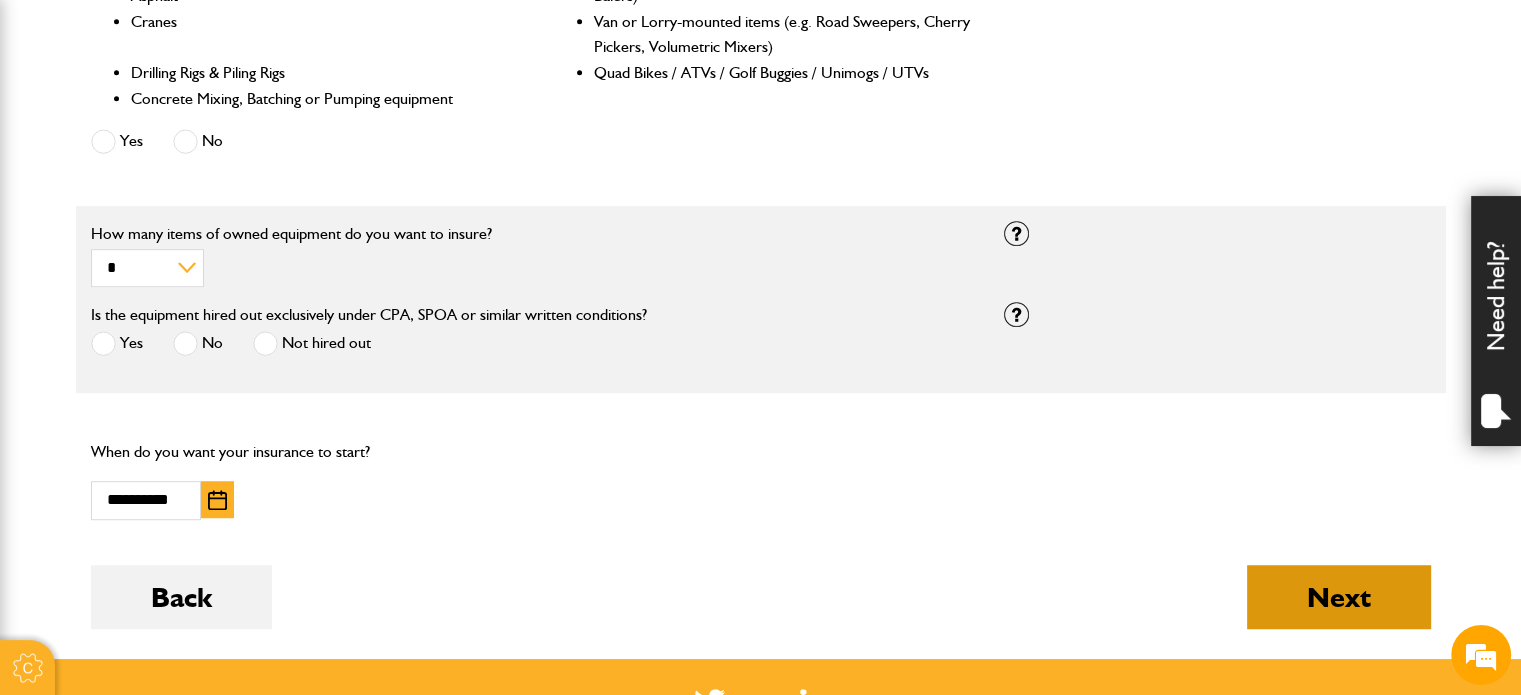 click on "Next" at bounding box center (1339, 597) 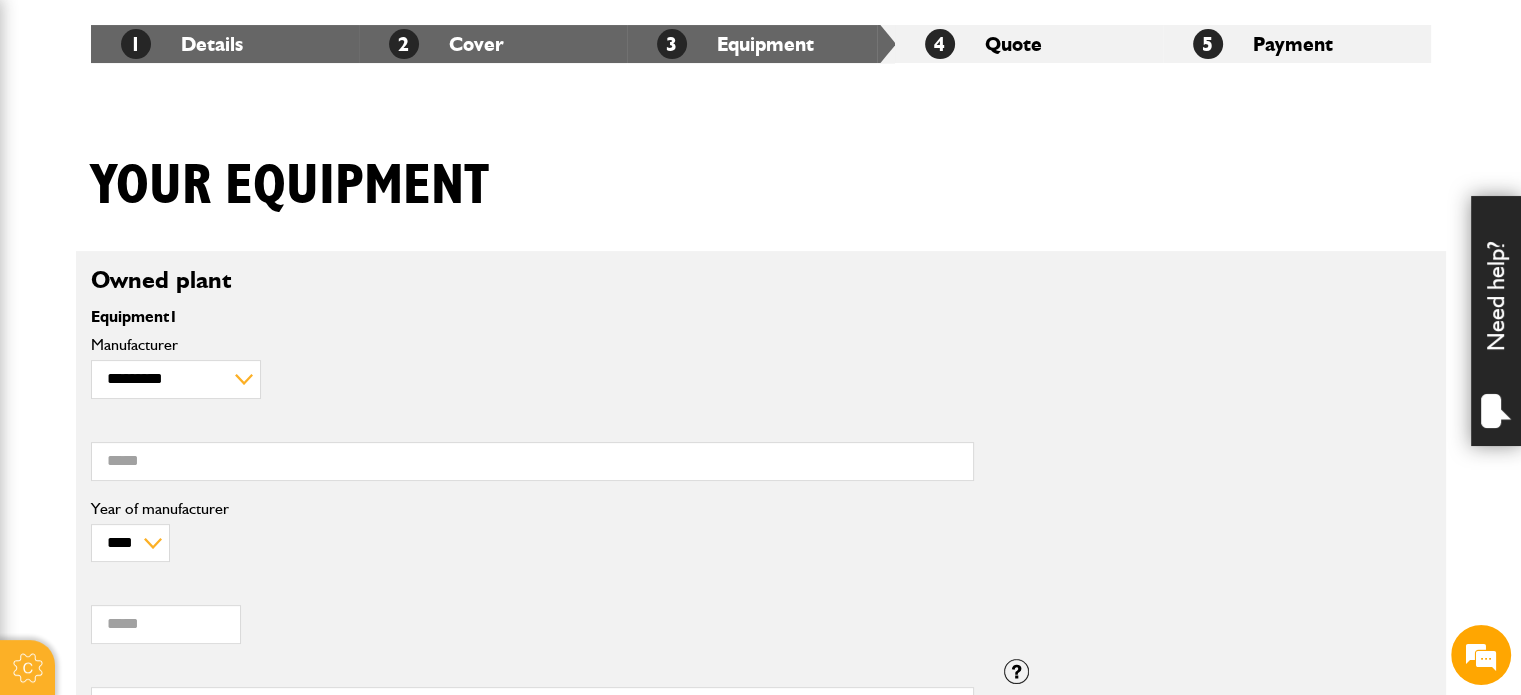 scroll, scrollTop: 400, scrollLeft: 0, axis: vertical 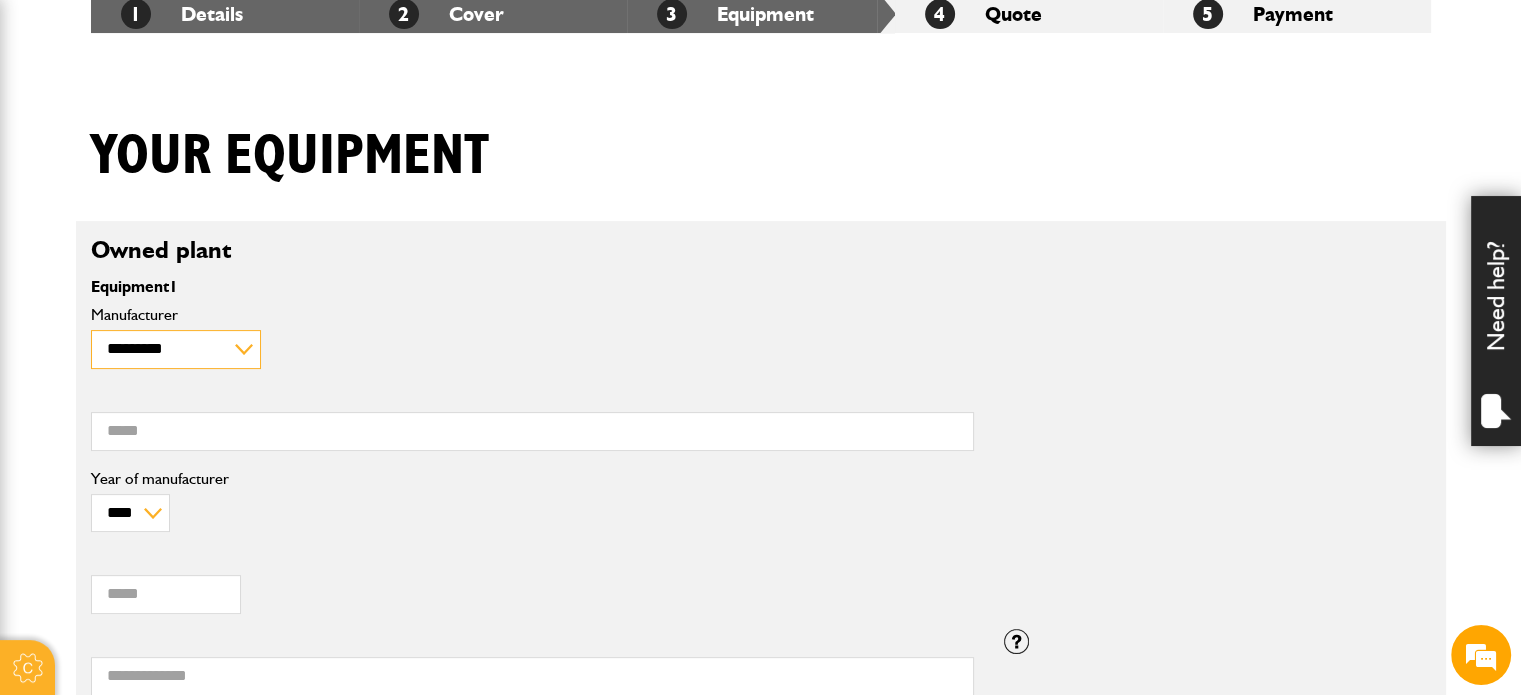 click on "**********" at bounding box center (176, 349) 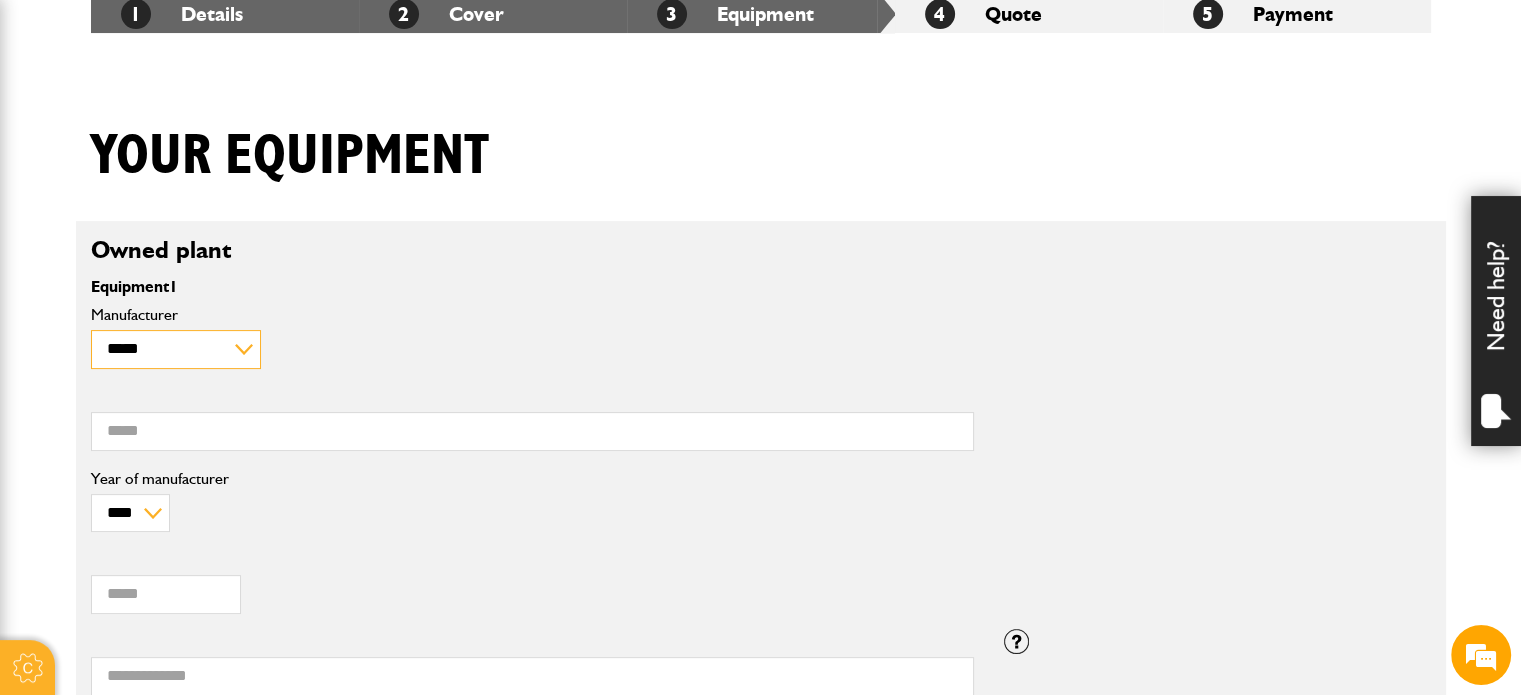 click on "**********" at bounding box center (176, 349) 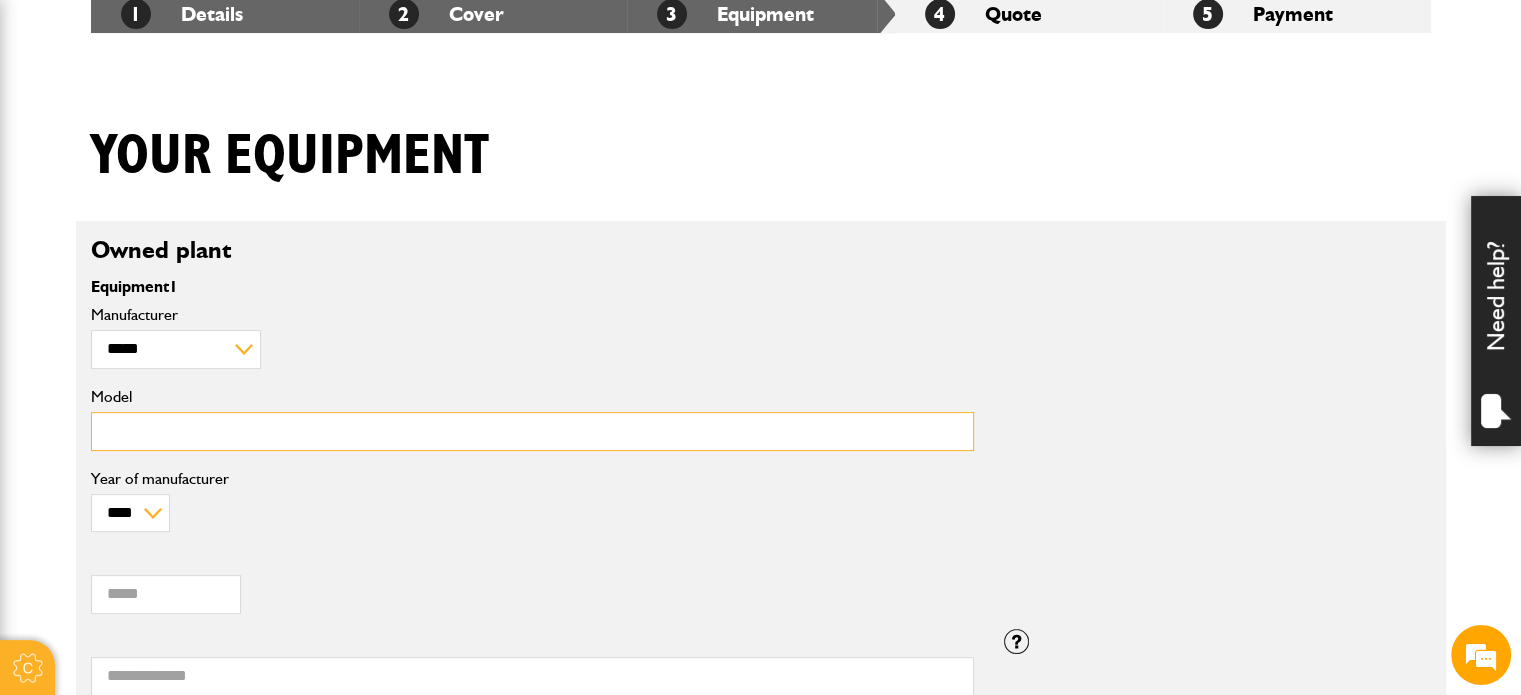 click on "Model" at bounding box center [532, 431] 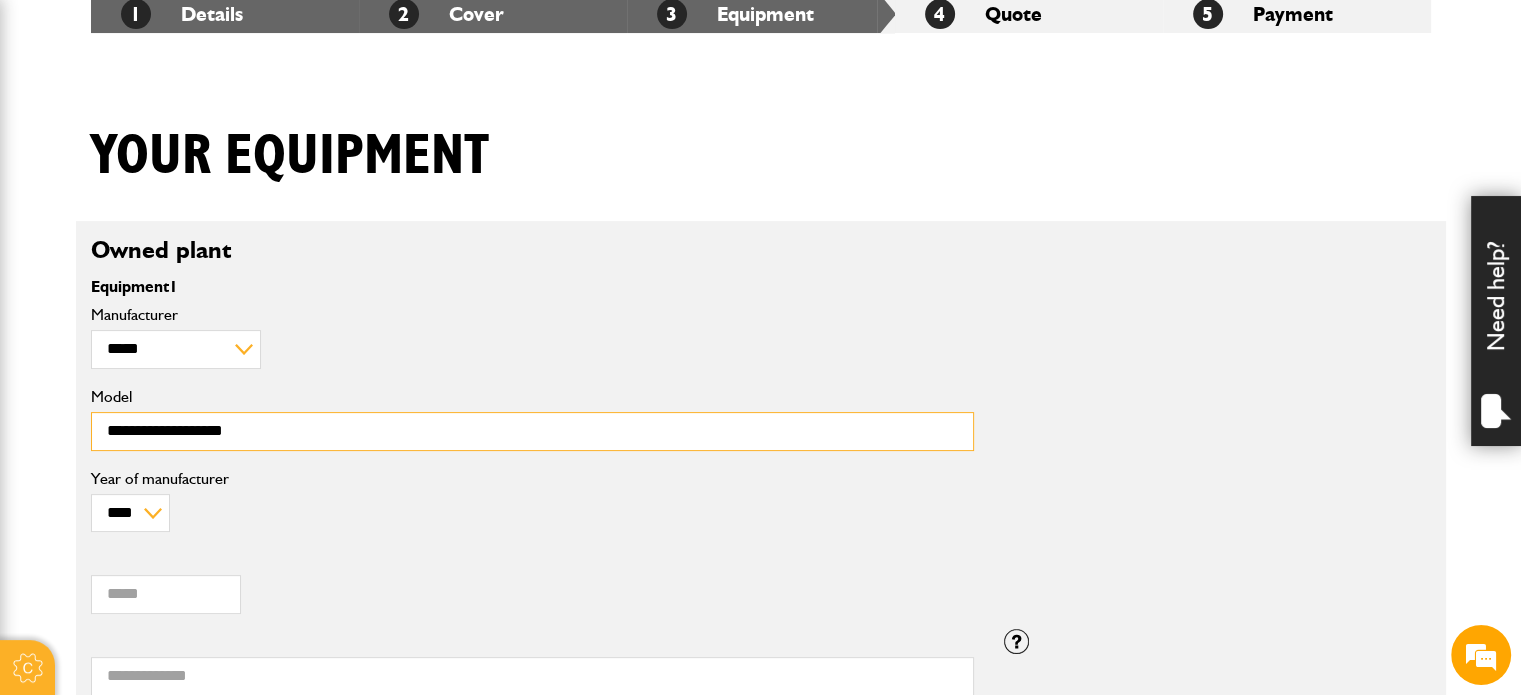 type on "**********" 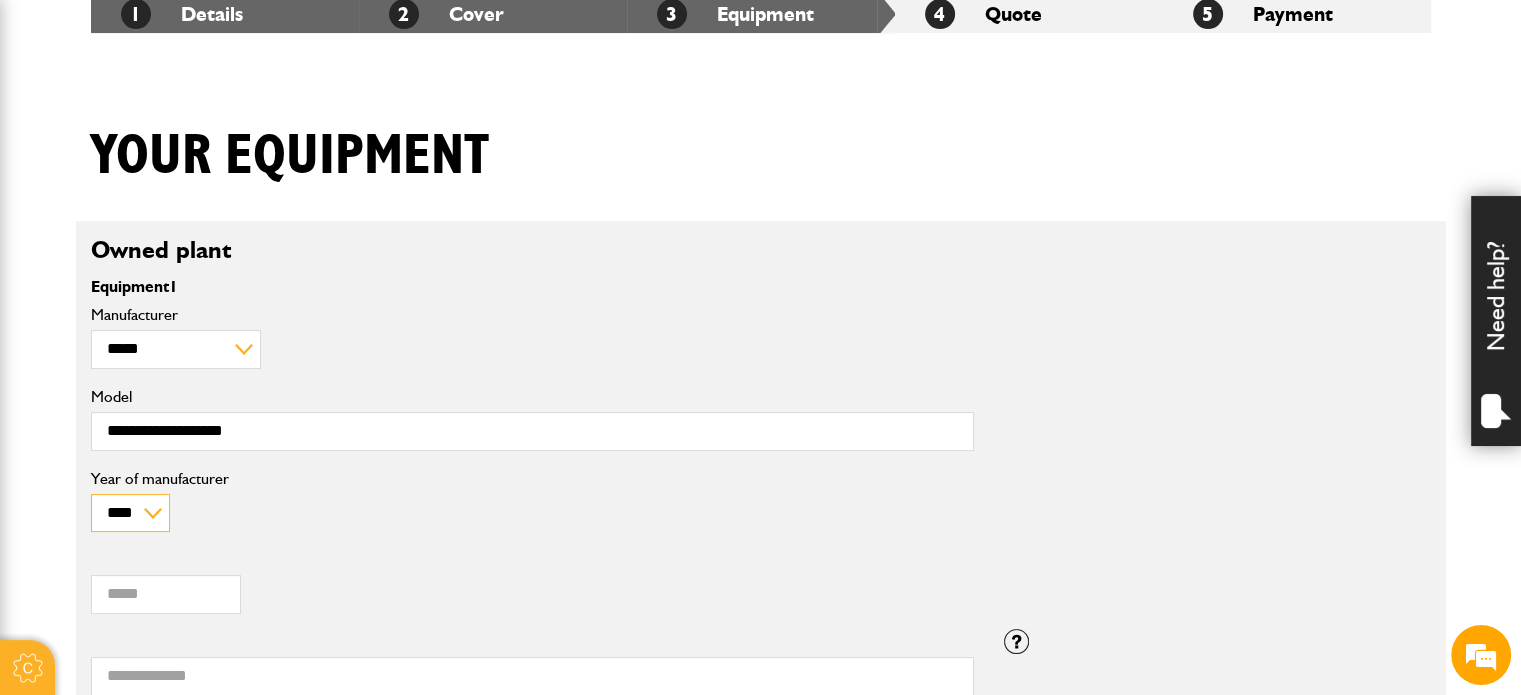 click on "****
****
****
****
****
****
****
****
****
****
****
****
****
****
****
****
****
****
****
****
****
****
****
****
****
****
****
****
****
****
****
****
****
****
****
****
****
****
****
****
****
****
****
****
****
****
****
****
****
****
****
****
****
****
****
****
****
****
****
****
****
****
****
****
****
****
****
****
****
****
****
****
****
****
****
****
****
****
****
****
****
****
****
****
****
****
****
****
****
****
****
****
****
****
****
****
****
****
****
****" at bounding box center (130, 513) 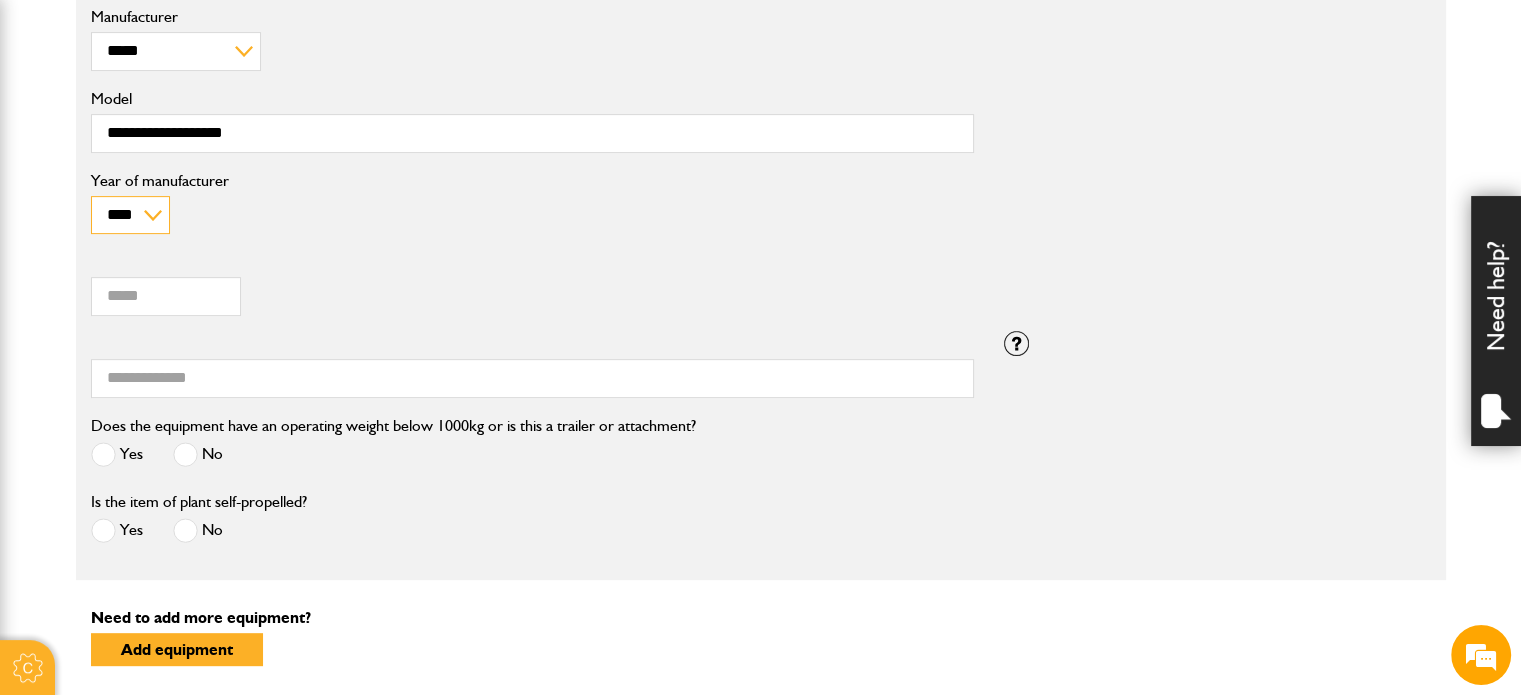 scroll, scrollTop: 700, scrollLeft: 0, axis: vertical 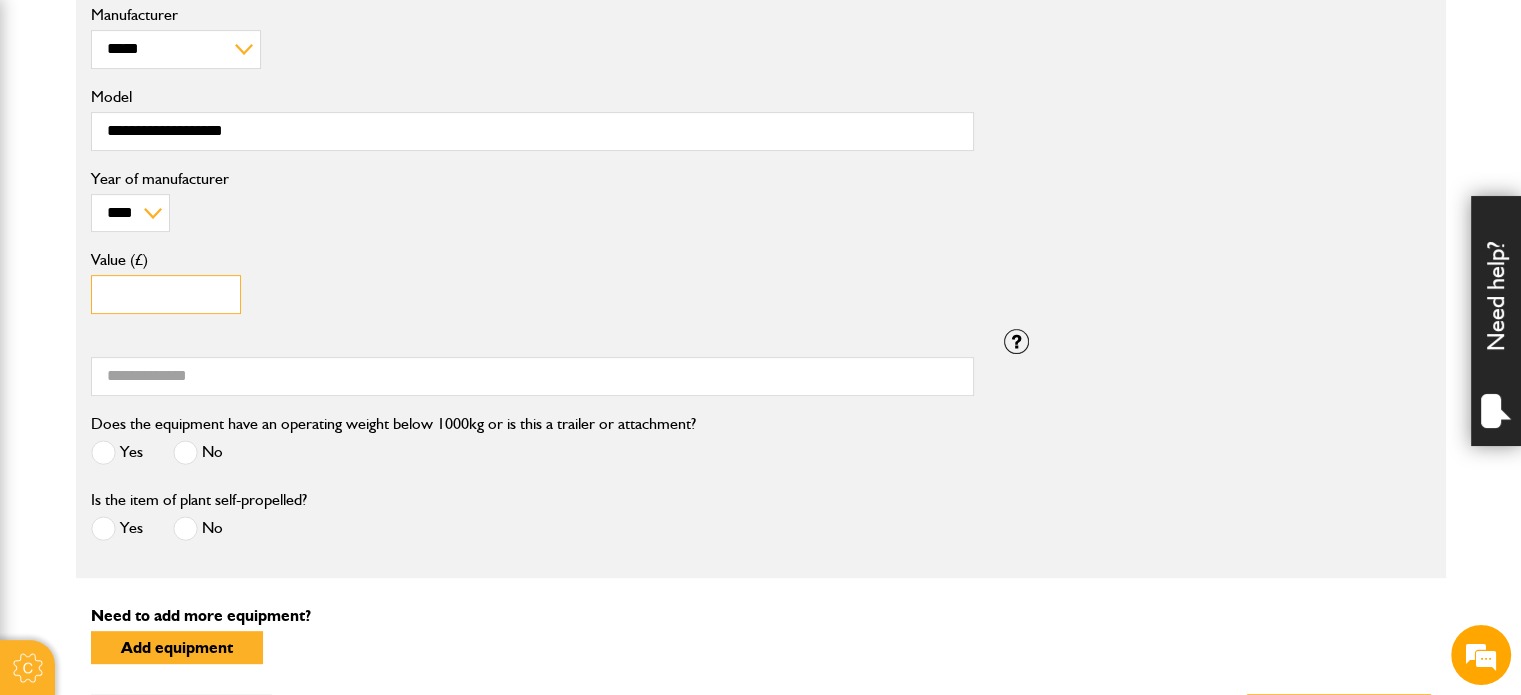 click on "***" at bounding box center [166, 294] 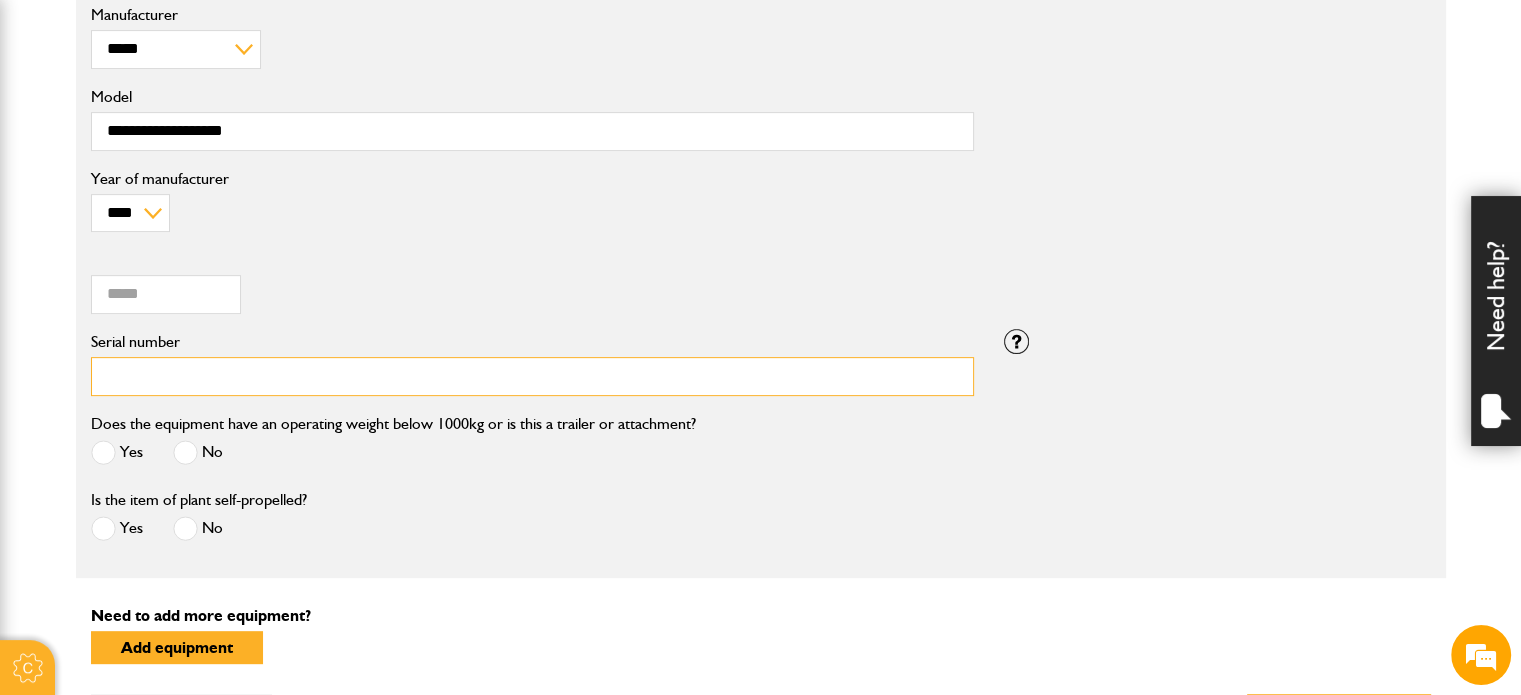 click on "Serial number" at bounding box center [532, 376] 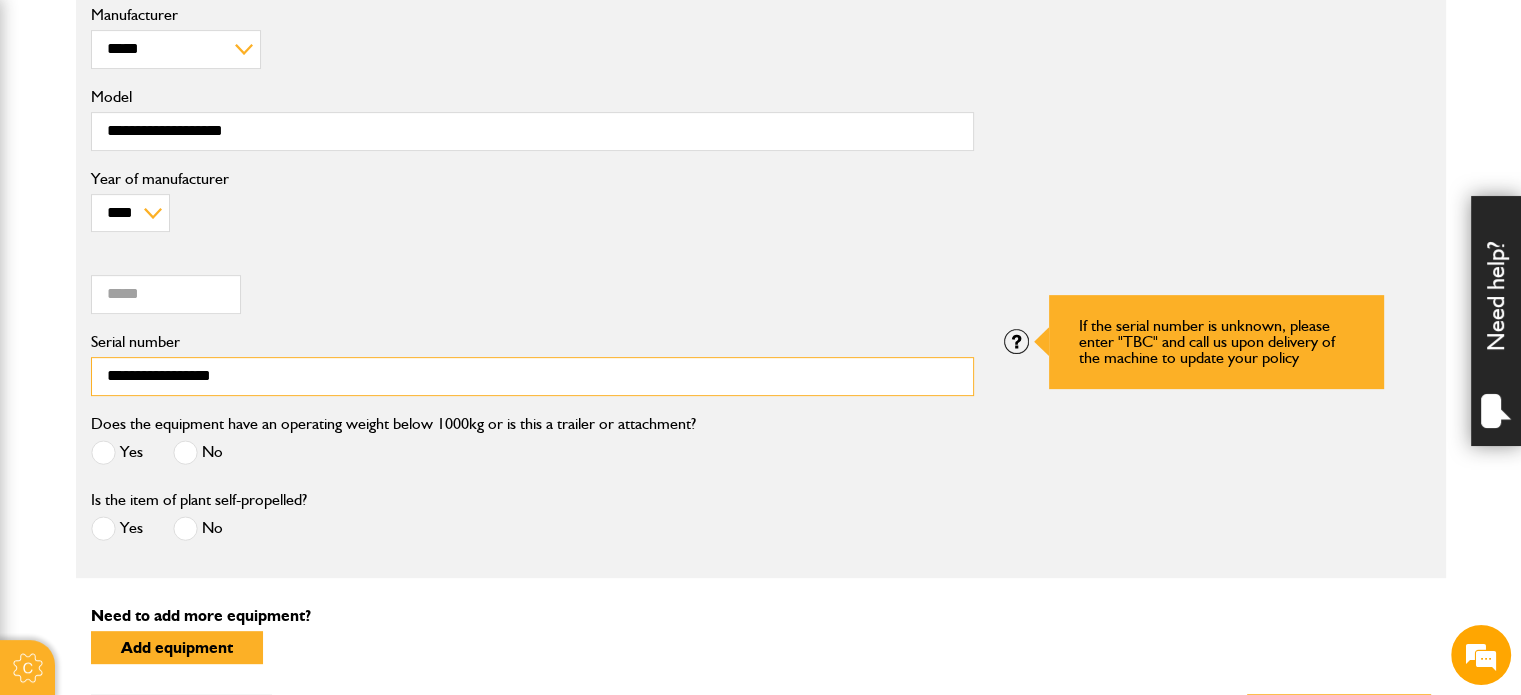 type on "**********" 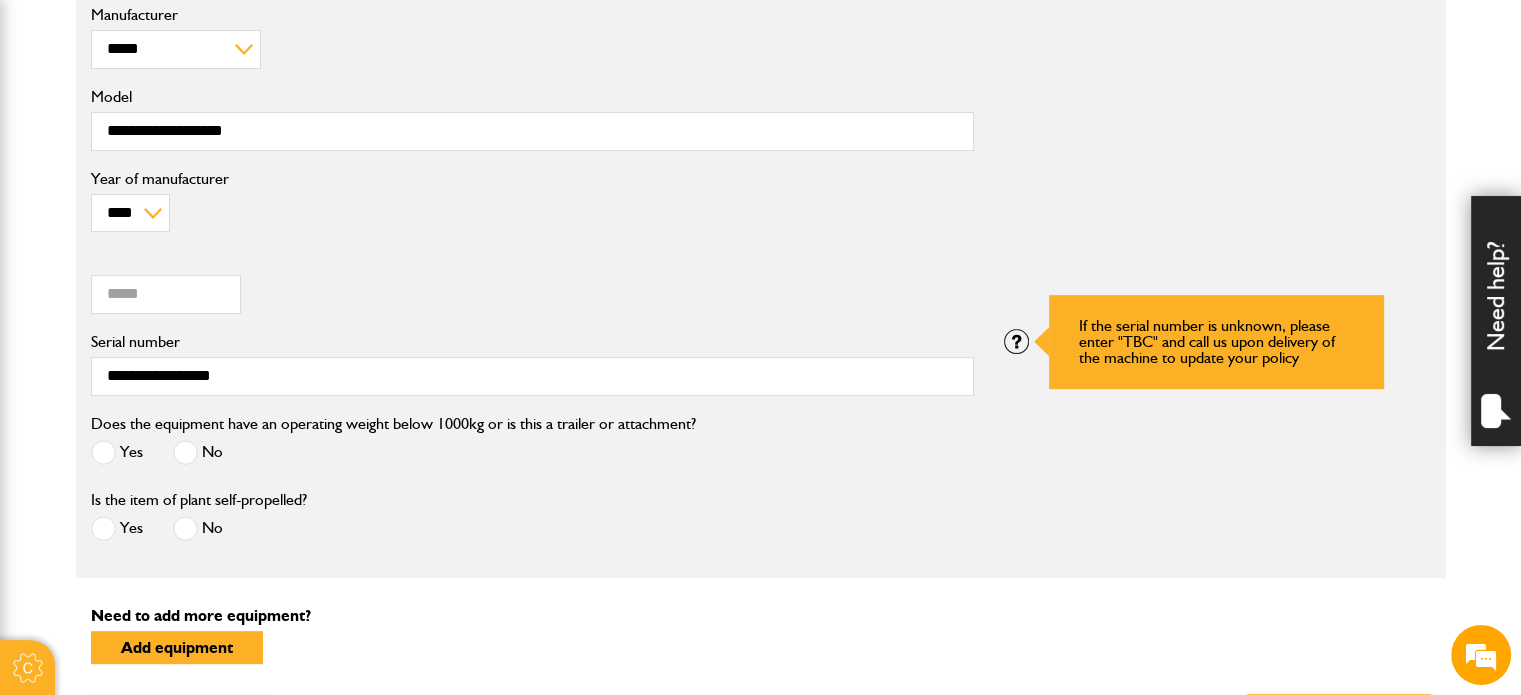 click at bounding box center [1016, 341] 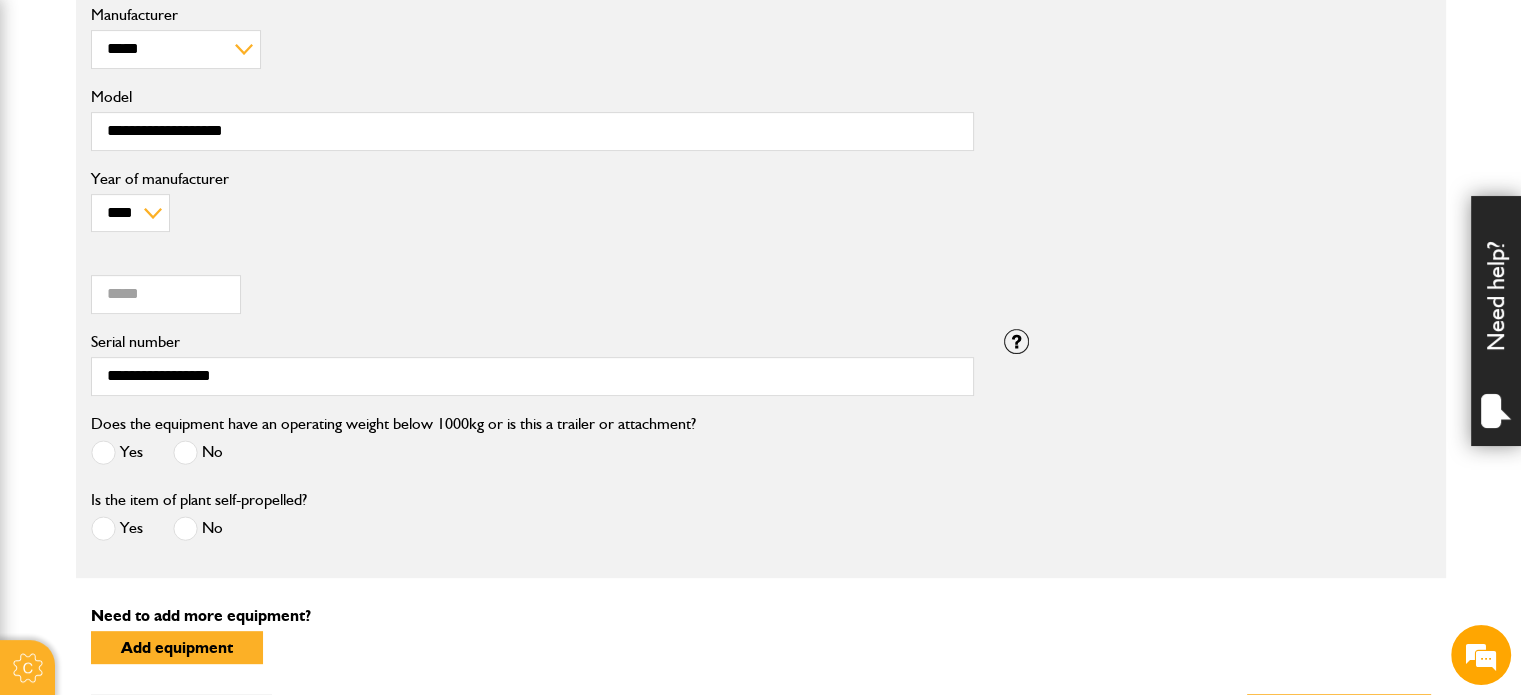 click at bounding box center (185, 452) 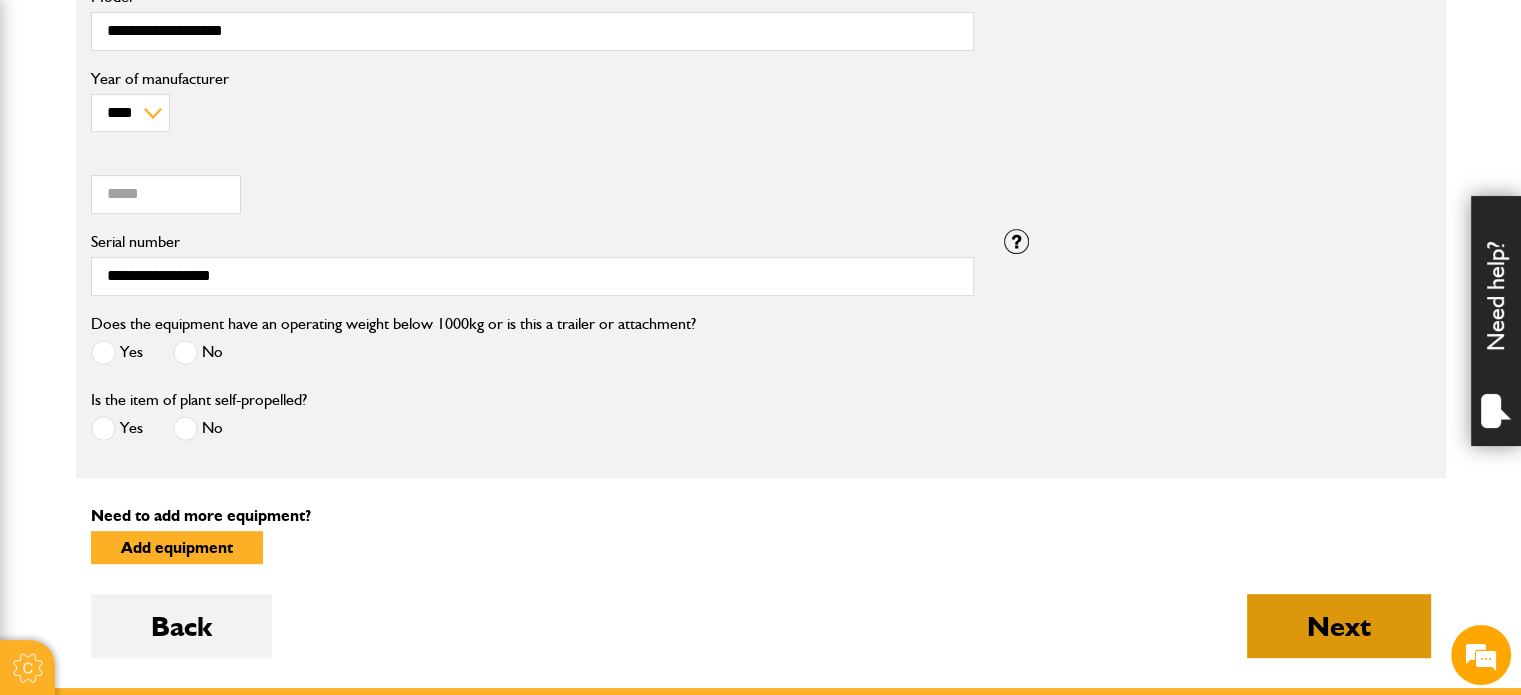 click on "Next" at bounding box center [1339, 626] 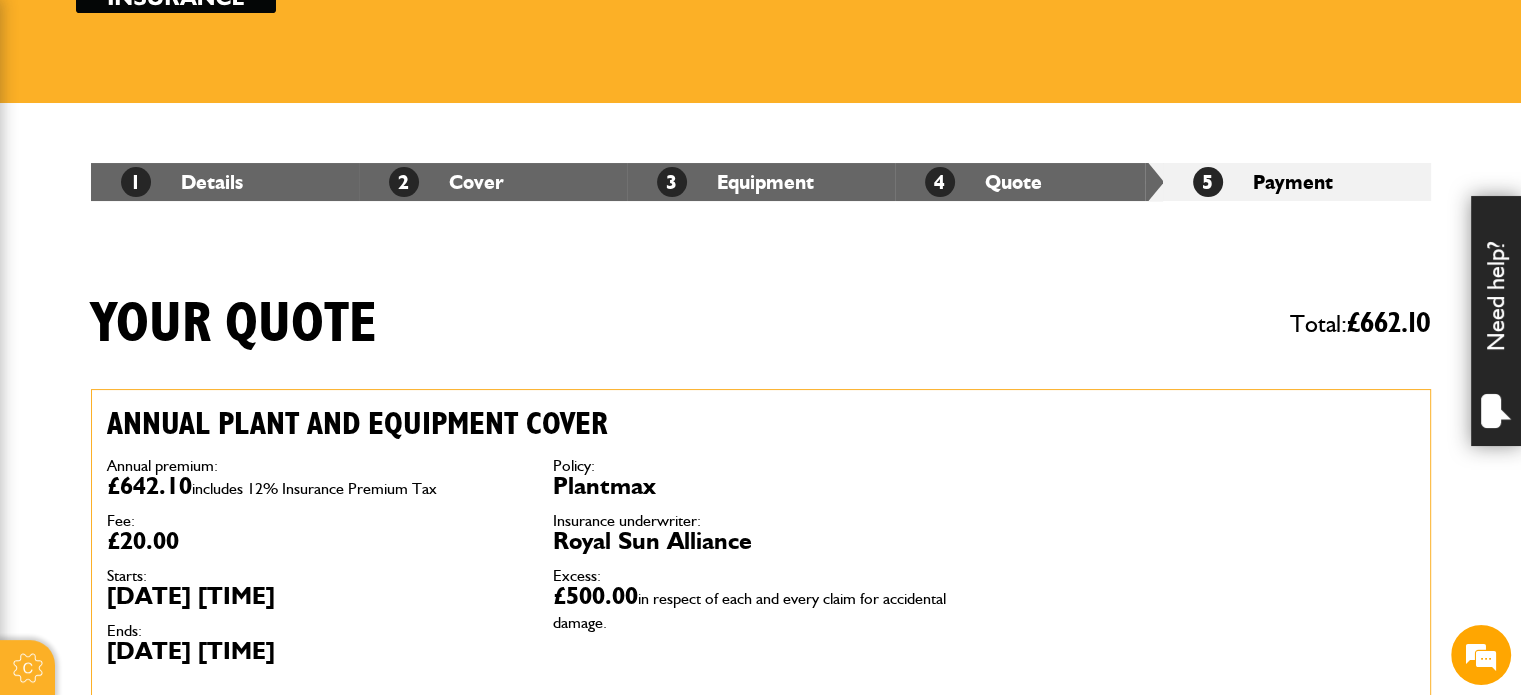 scroll, scrollTop: 400, scrollLeft: 0, axis: vertical 